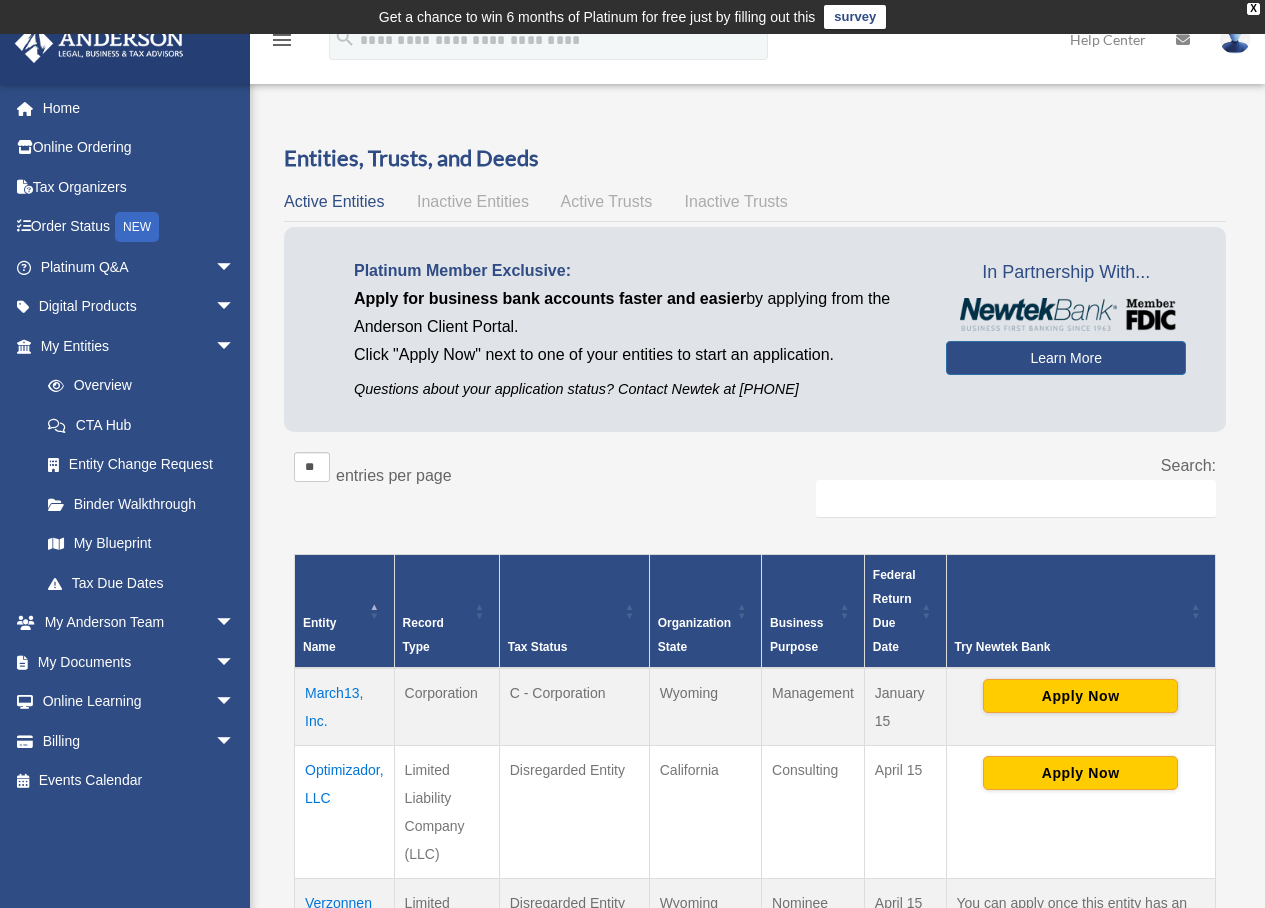 scroll, scrollTop: 259, scrollLeft: 0, axis: vertical 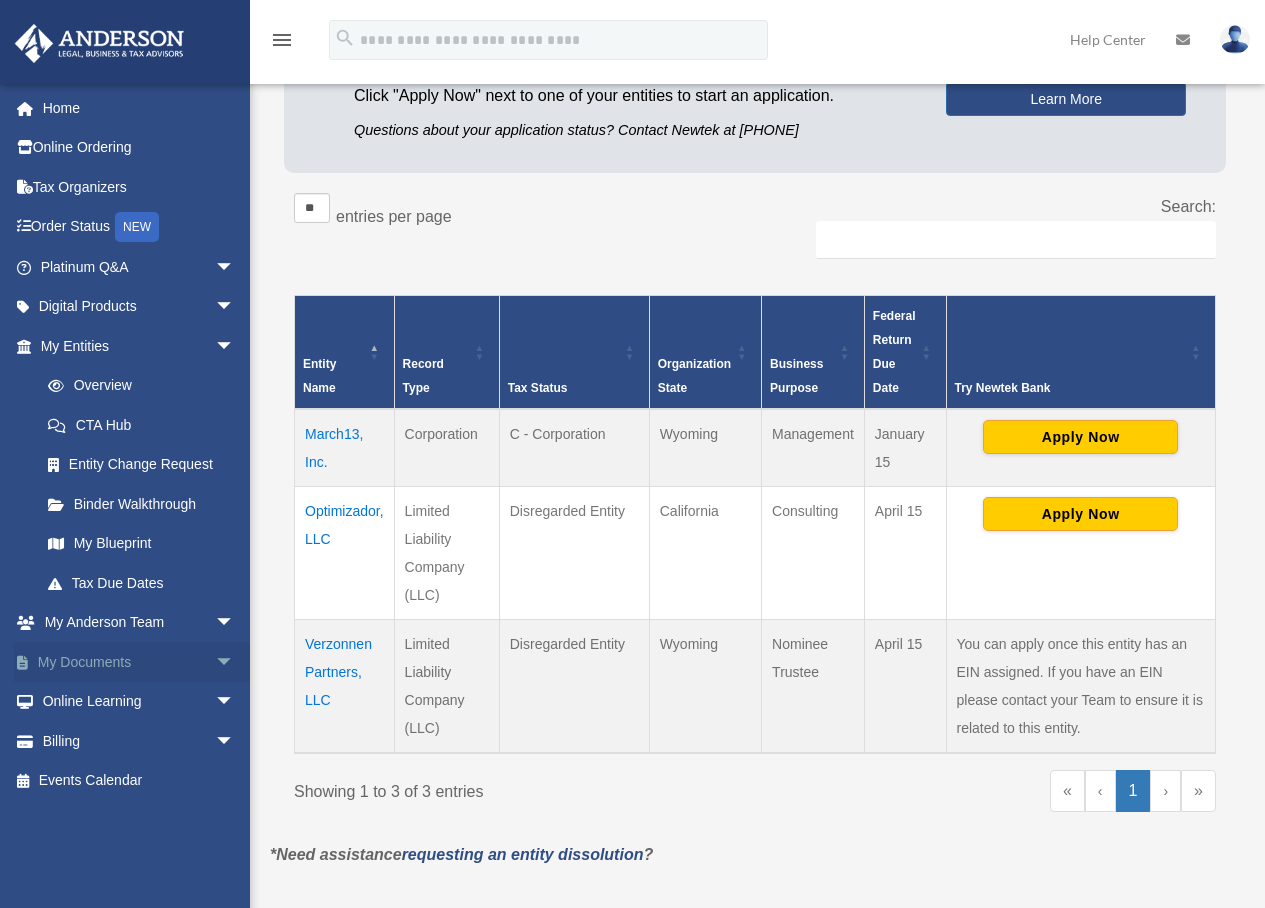 click on "My Documents arrow_drop_down" at bounding box center (139, 662) 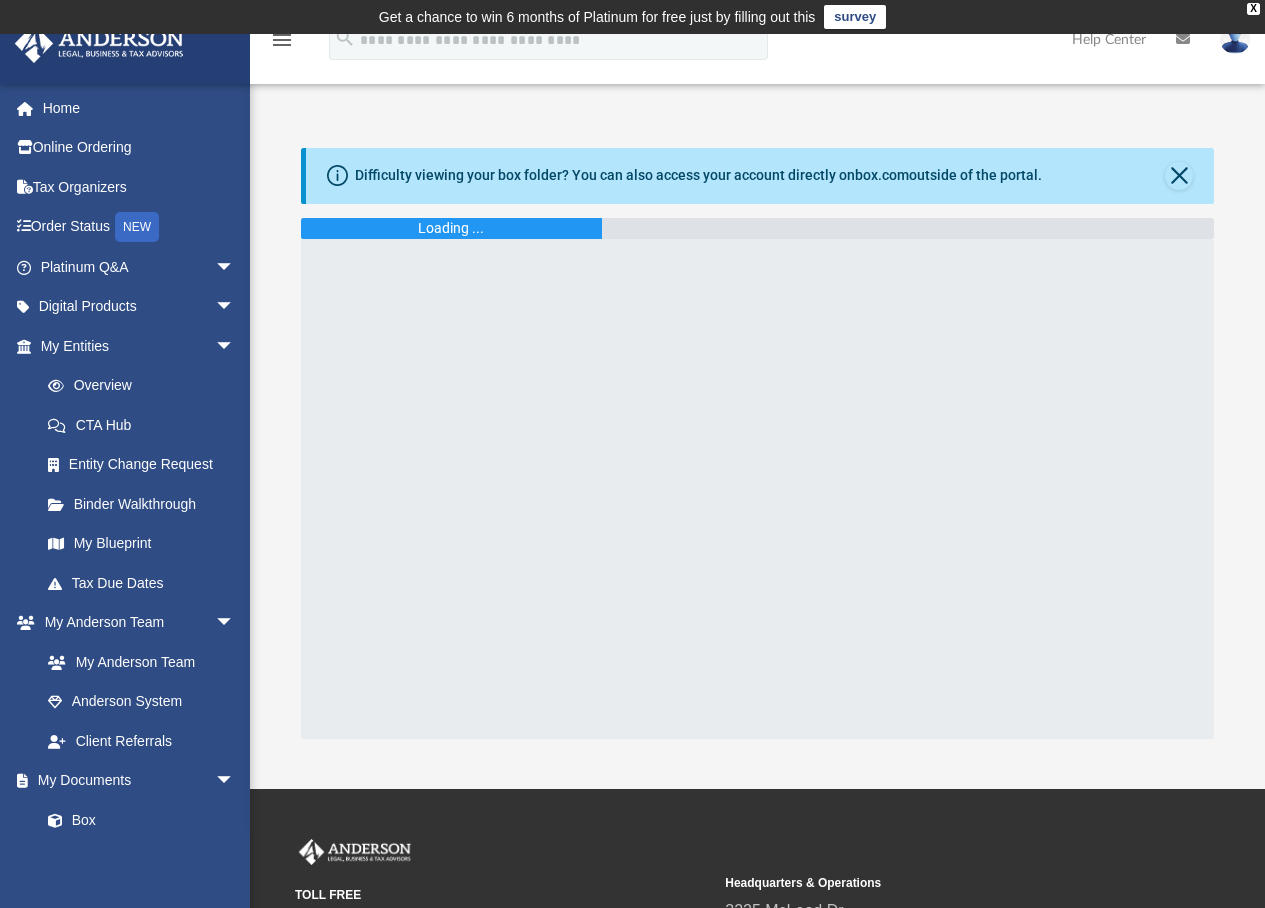 scroll, scrollTop: 0, scrollLeft: 0, axis: both 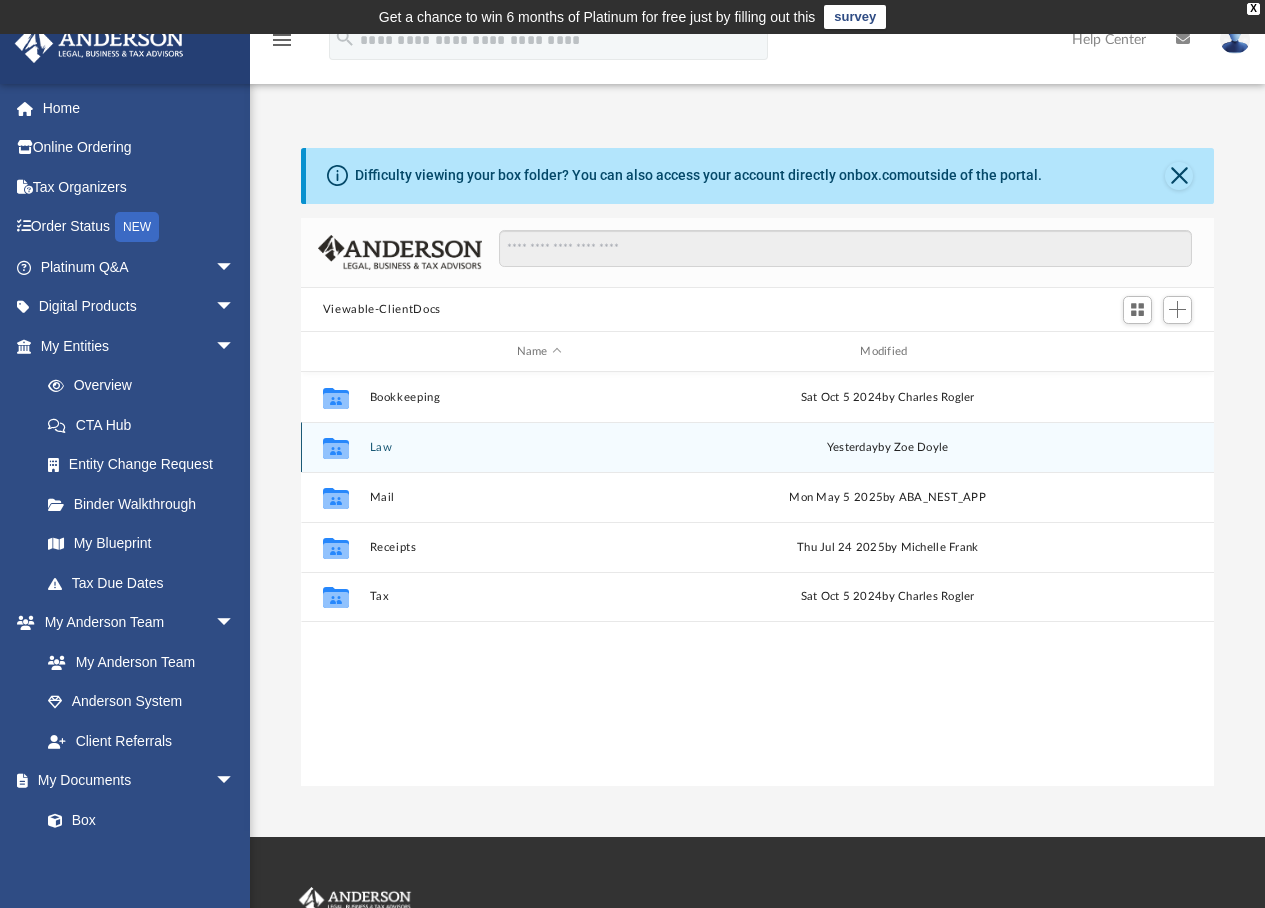 click on "Law" at bounding box center (539, 447) 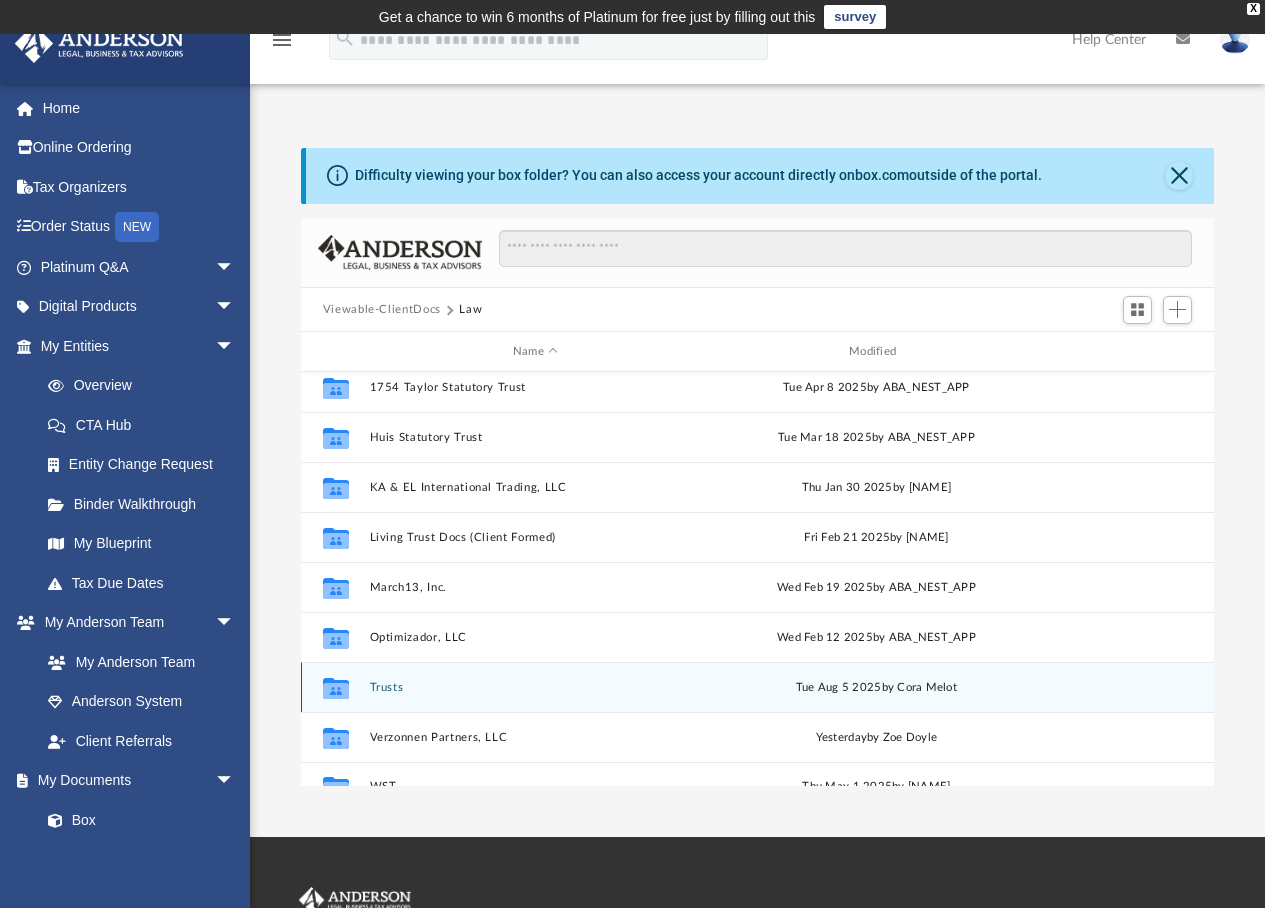 scroll, scrollTop: 186, scrollLeft: 0, axis: vertical 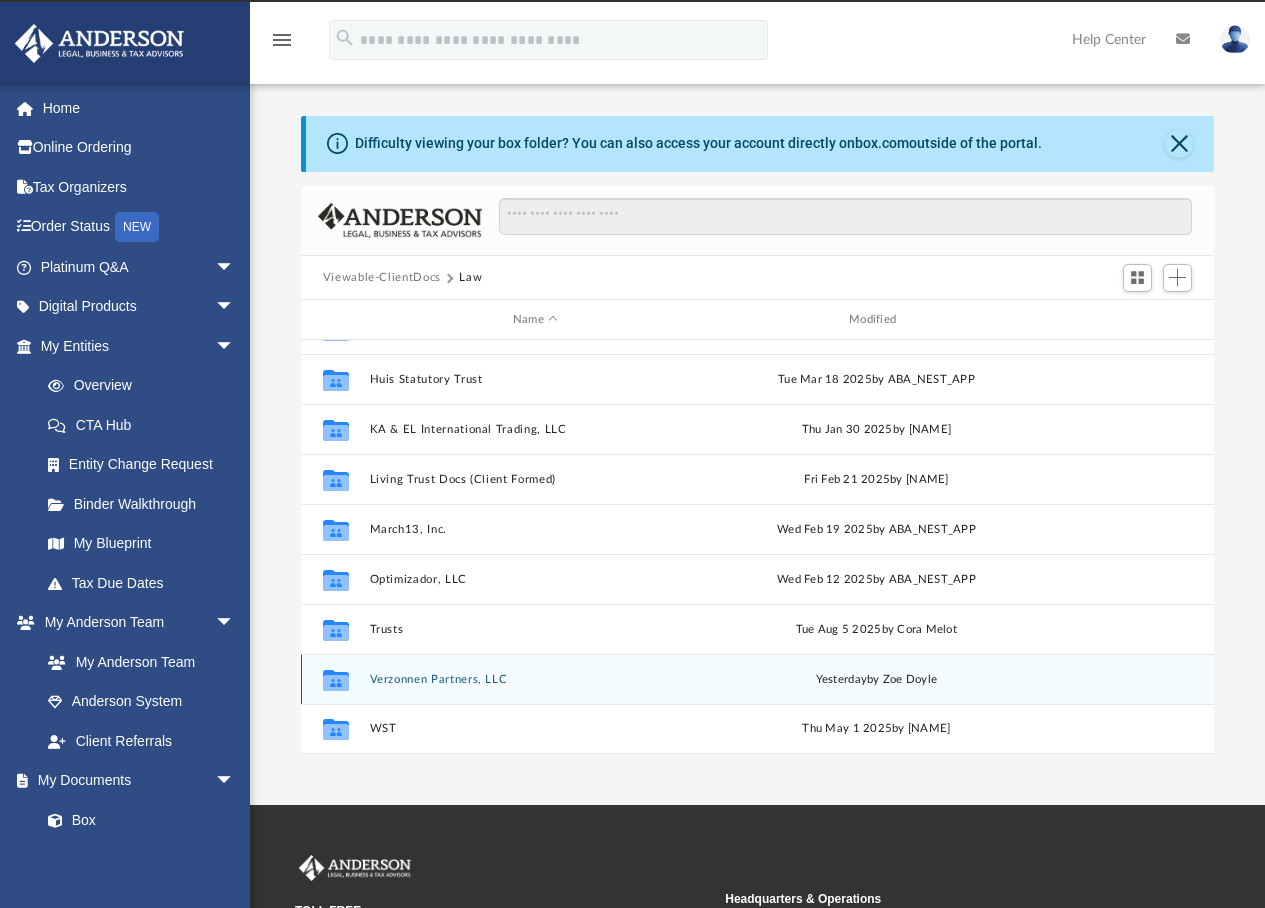 click on "Verzonnen Partners, LLC" at bounding box center [535, 679] 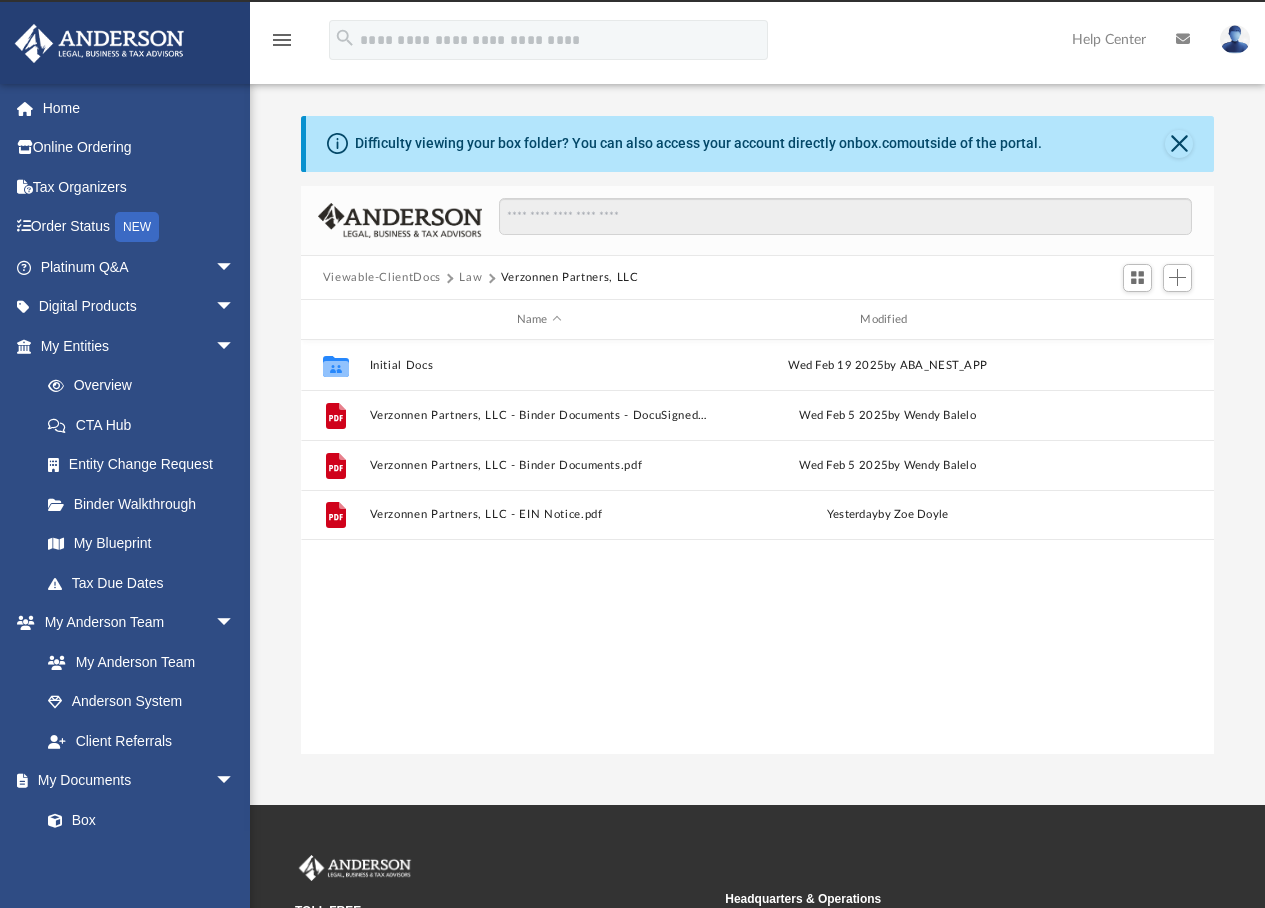 scroll, scrollTop: 0, scrollLeft: 0, axis: both 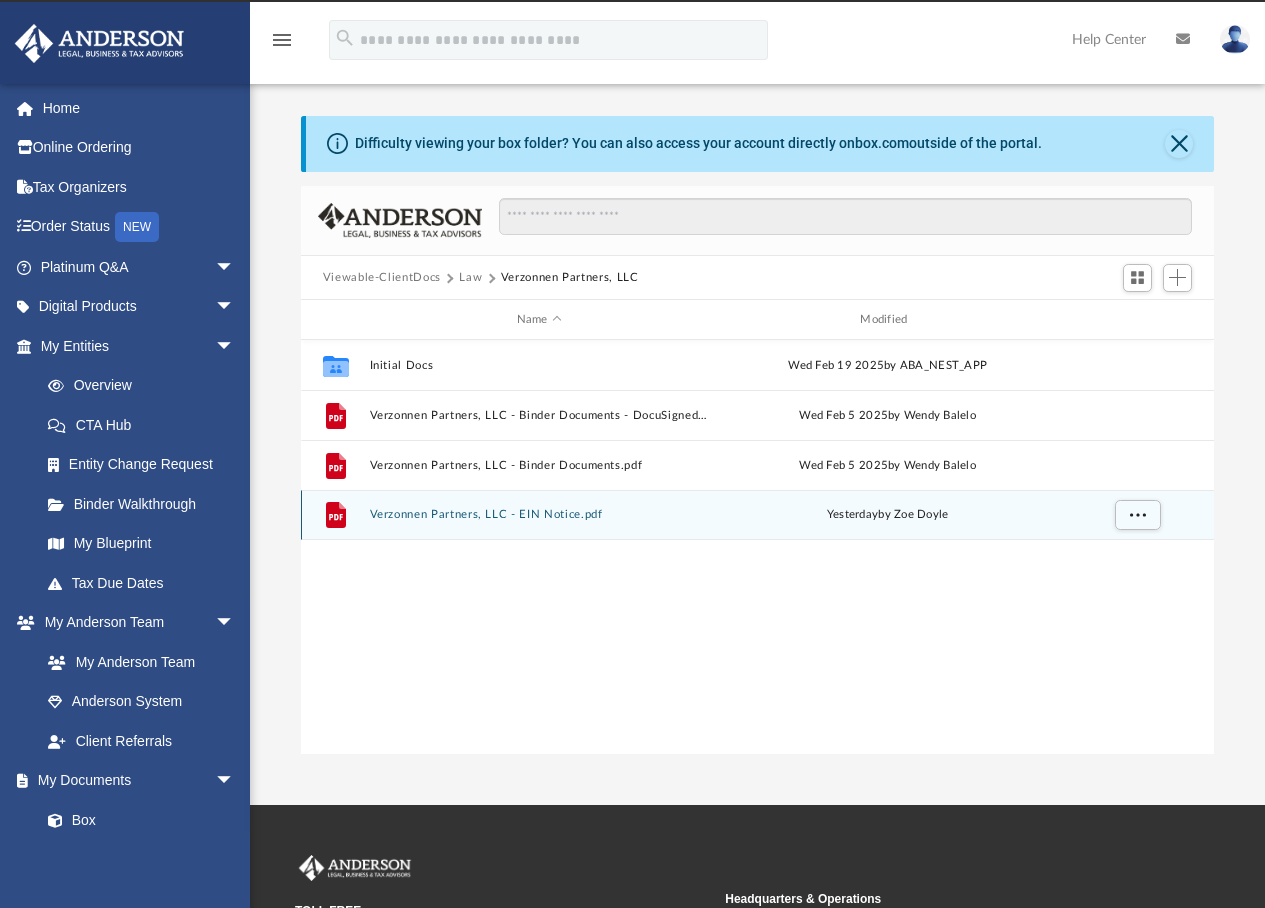 click on "Verzonnen Partners, LLC - EIN Notice.pdf" at bounding box center [539, 515] 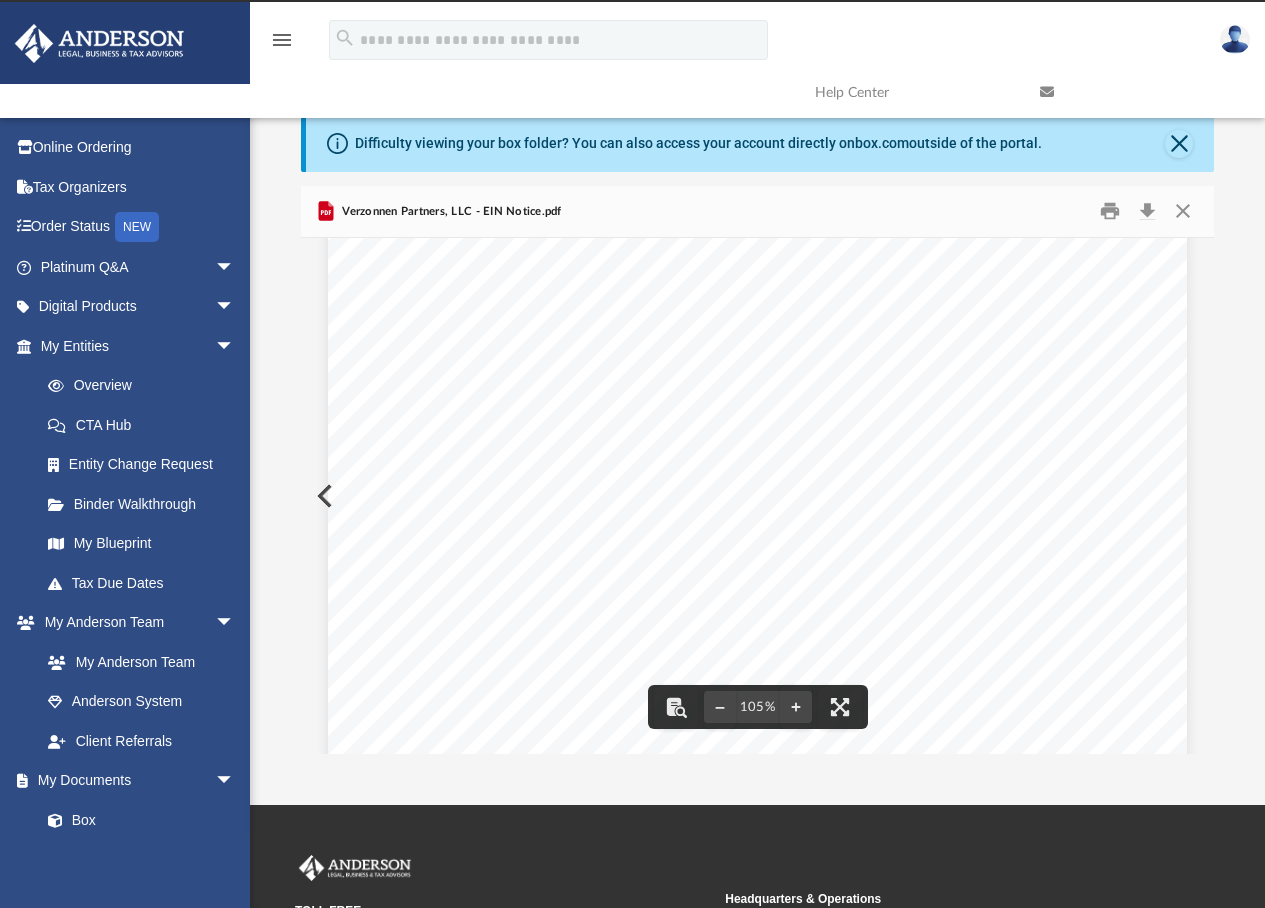 scroll, scrollTop: 0, scrollLeft: 0, axis: both 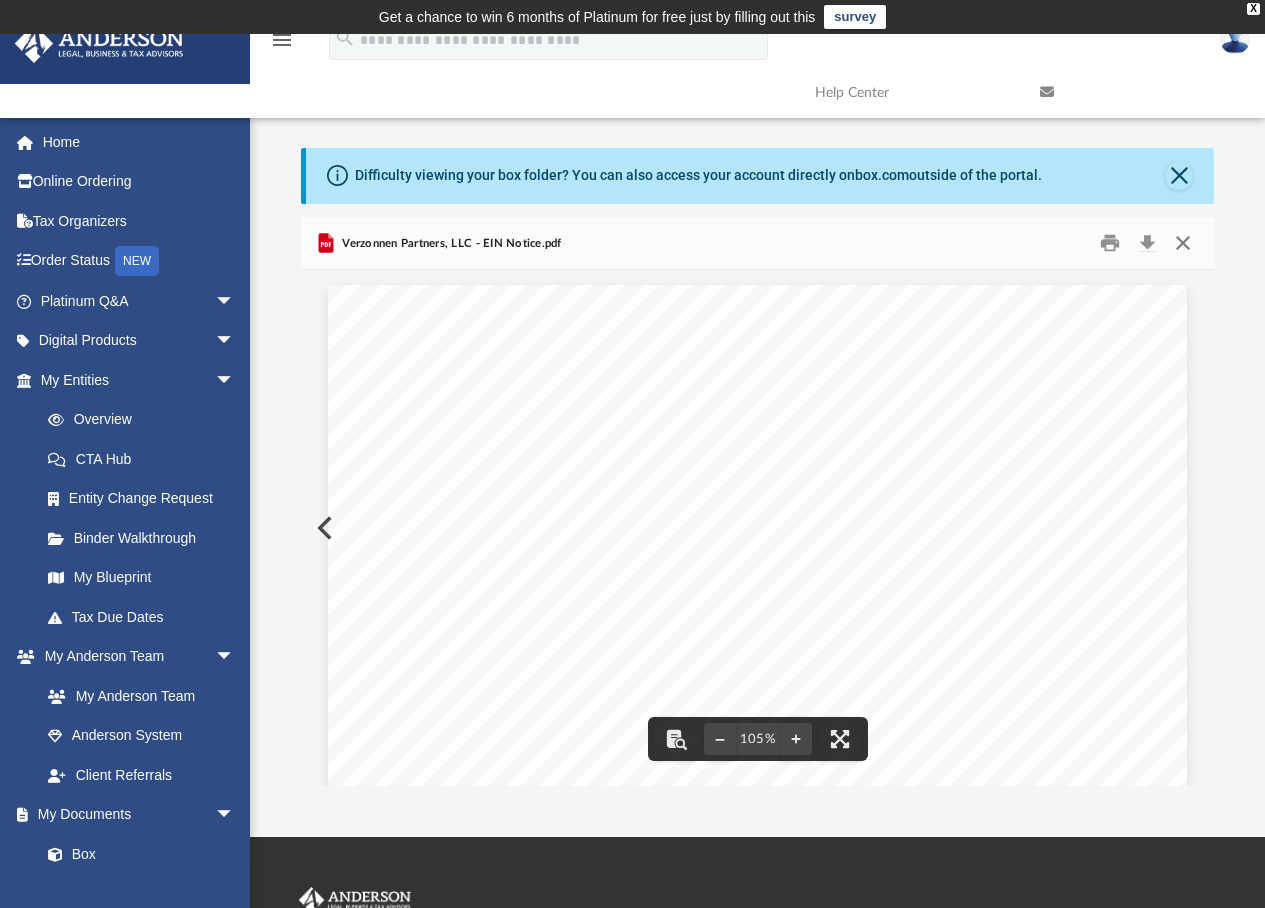 click at bounding box center (1183, 243) 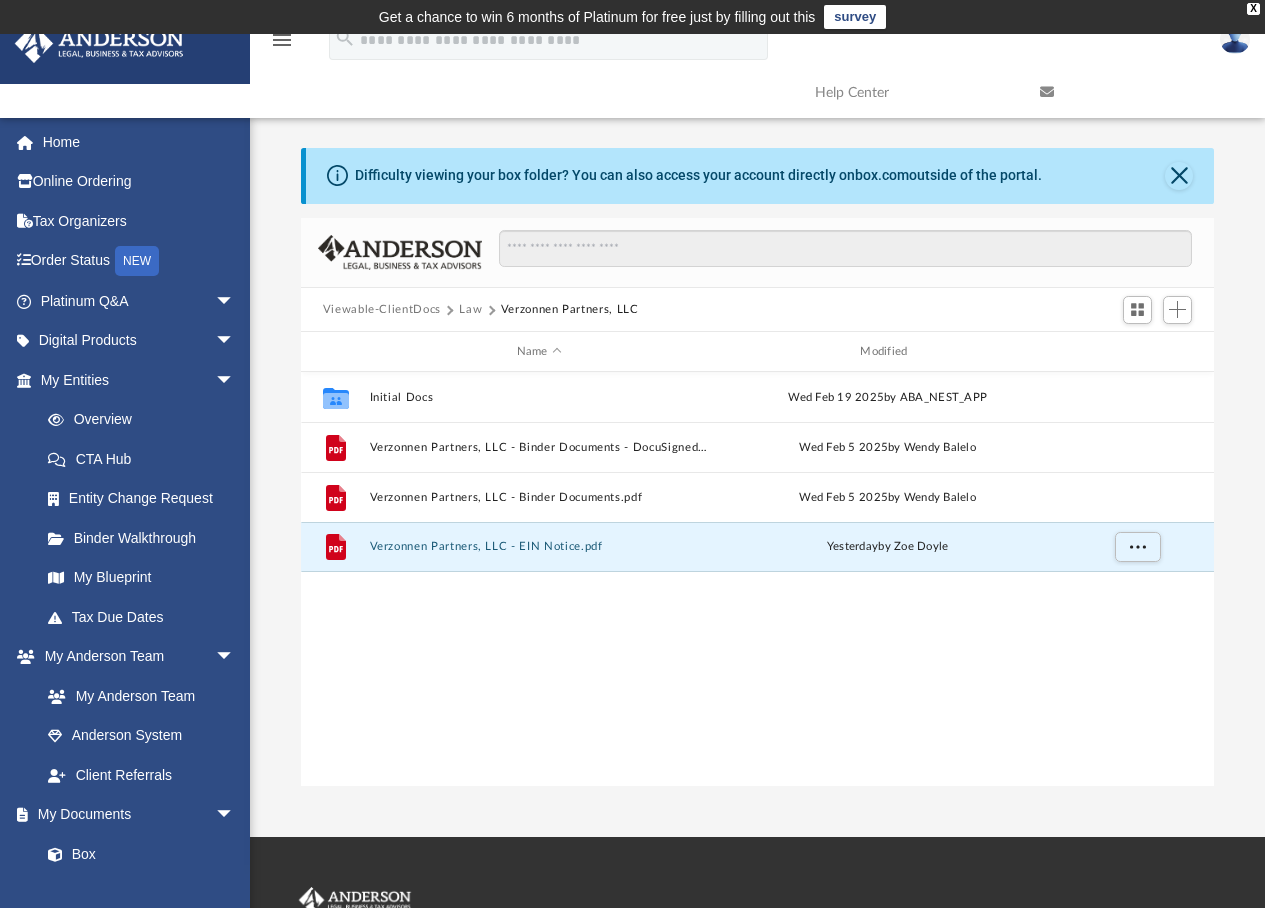 click on "Law" at bounding box center [470, 310] 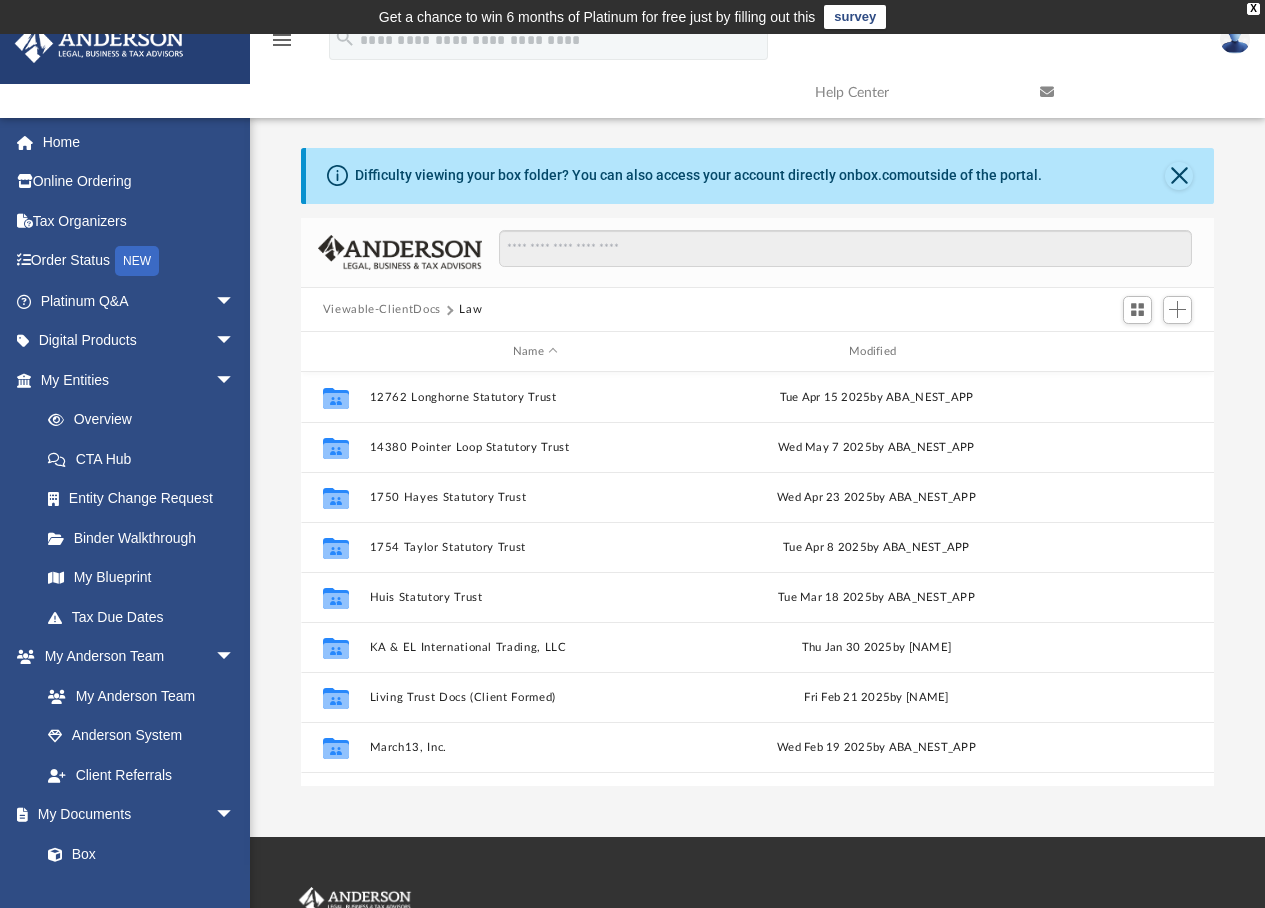 click on "Viewable-ClientDocs" at bounding box center (382, 310) 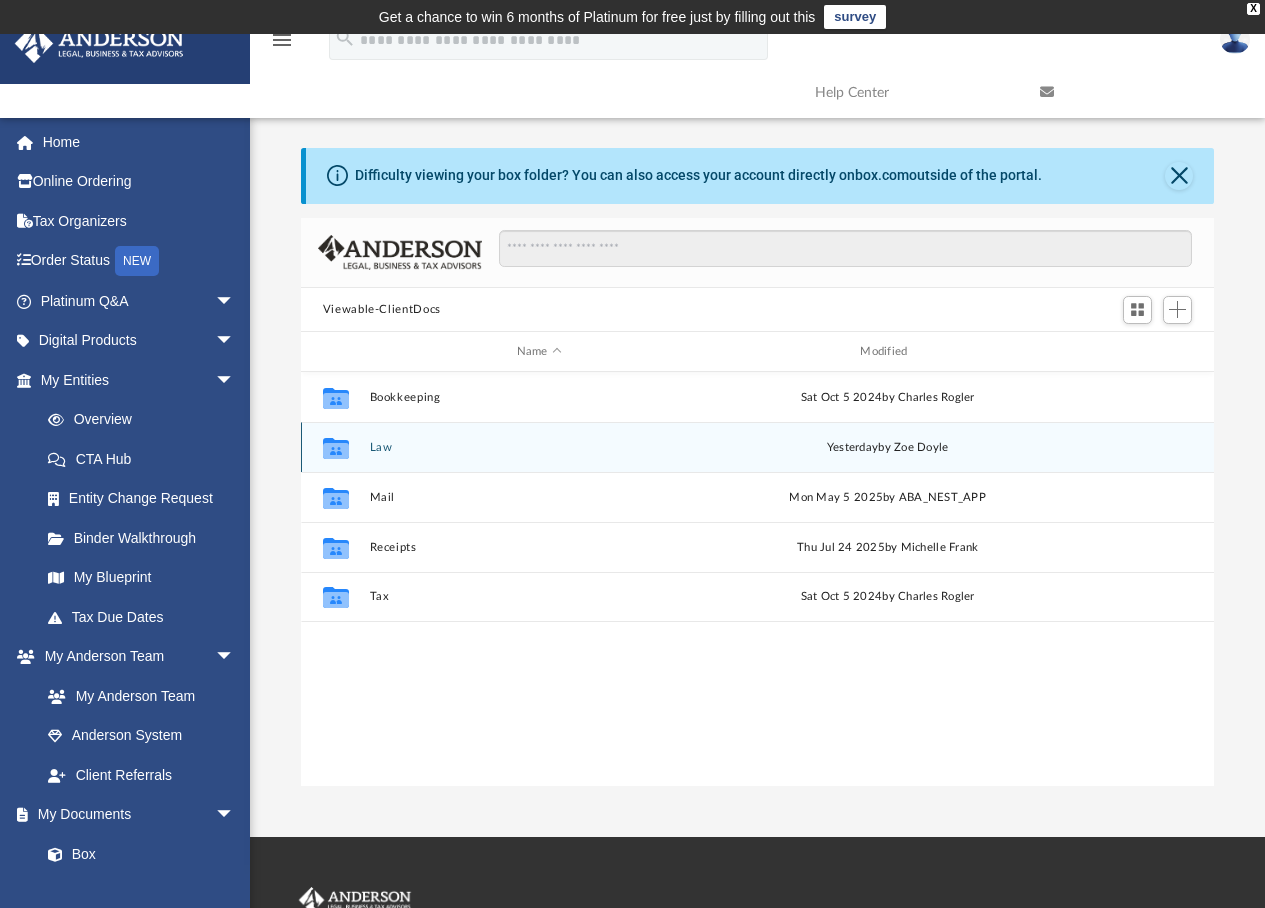 click on "Law" at bounding box center [539, 447] 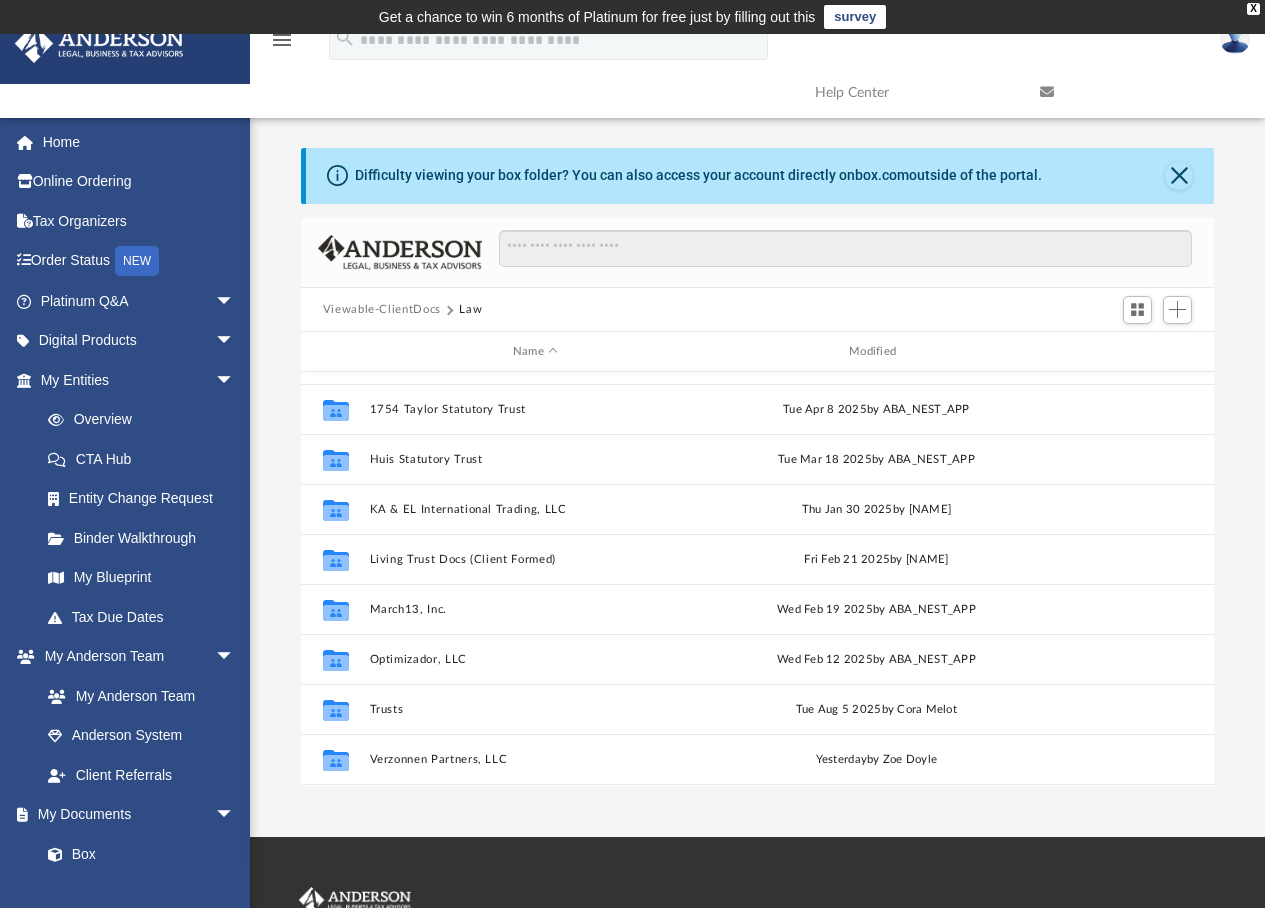 scroll, scrollTop: 186, scrollLeft: 0, axis: vertical 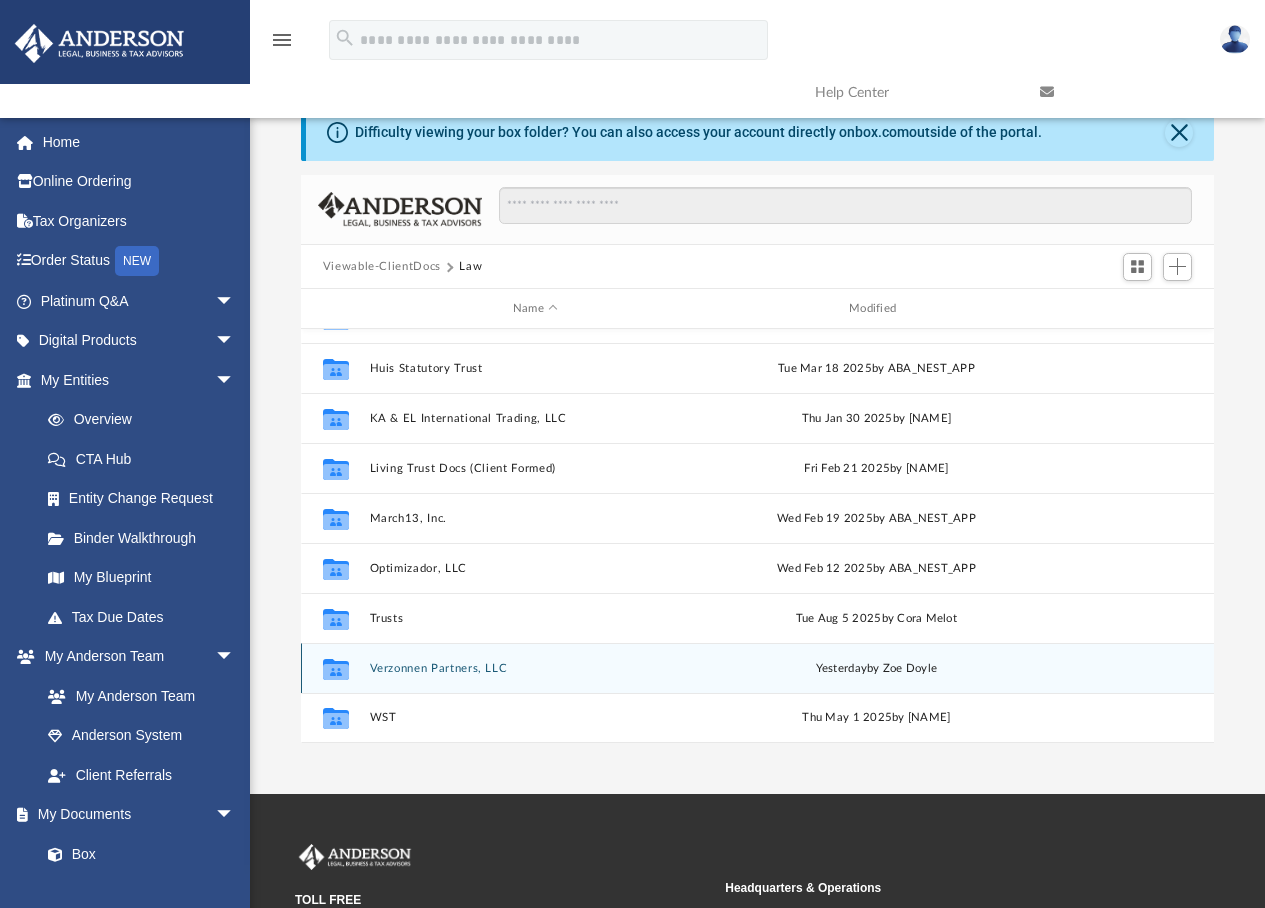 click on "Verzonnen Partners, LLC" at bounding box center [535, 668] 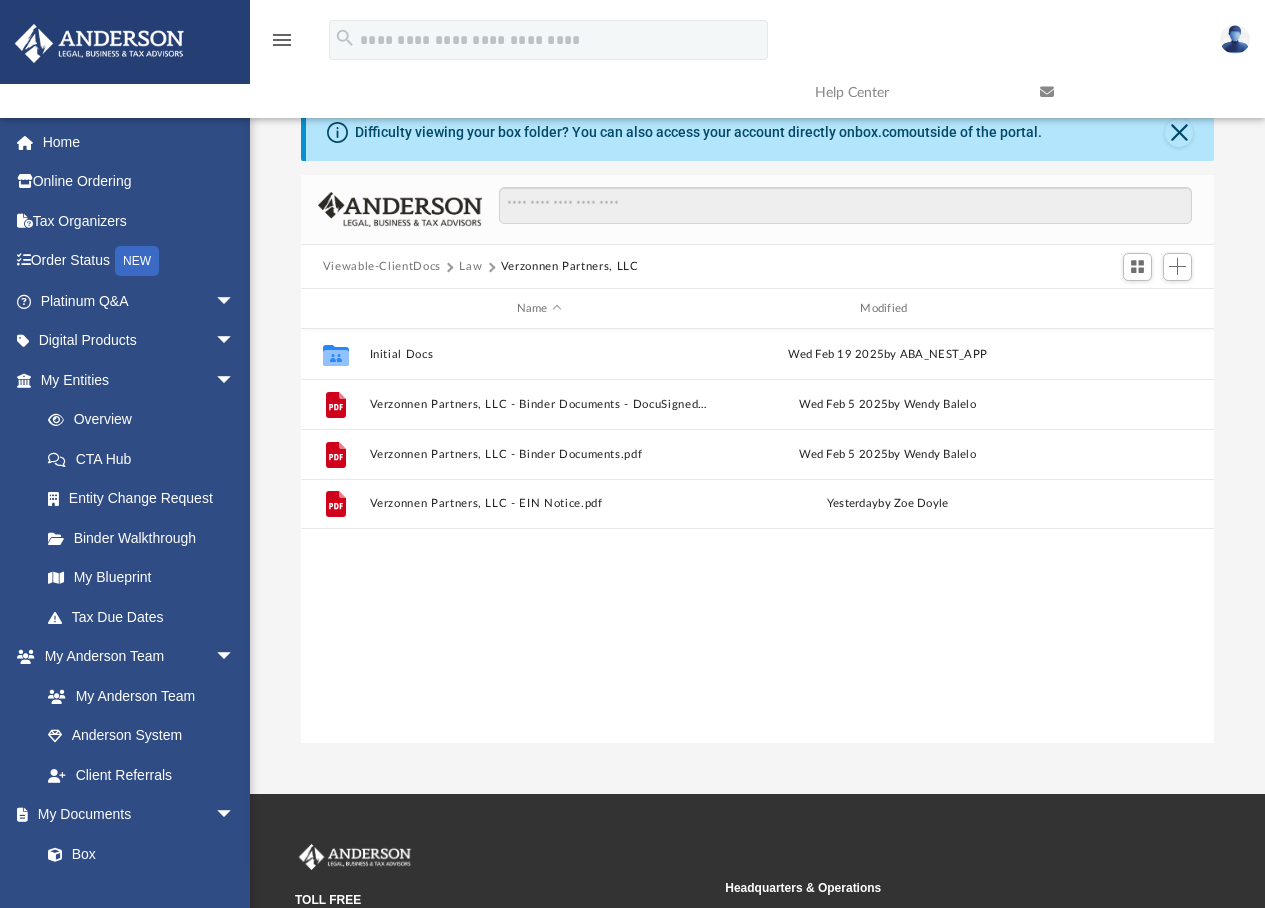 scroll, scrollTop: 0, scrollLeft: 0, axis: both 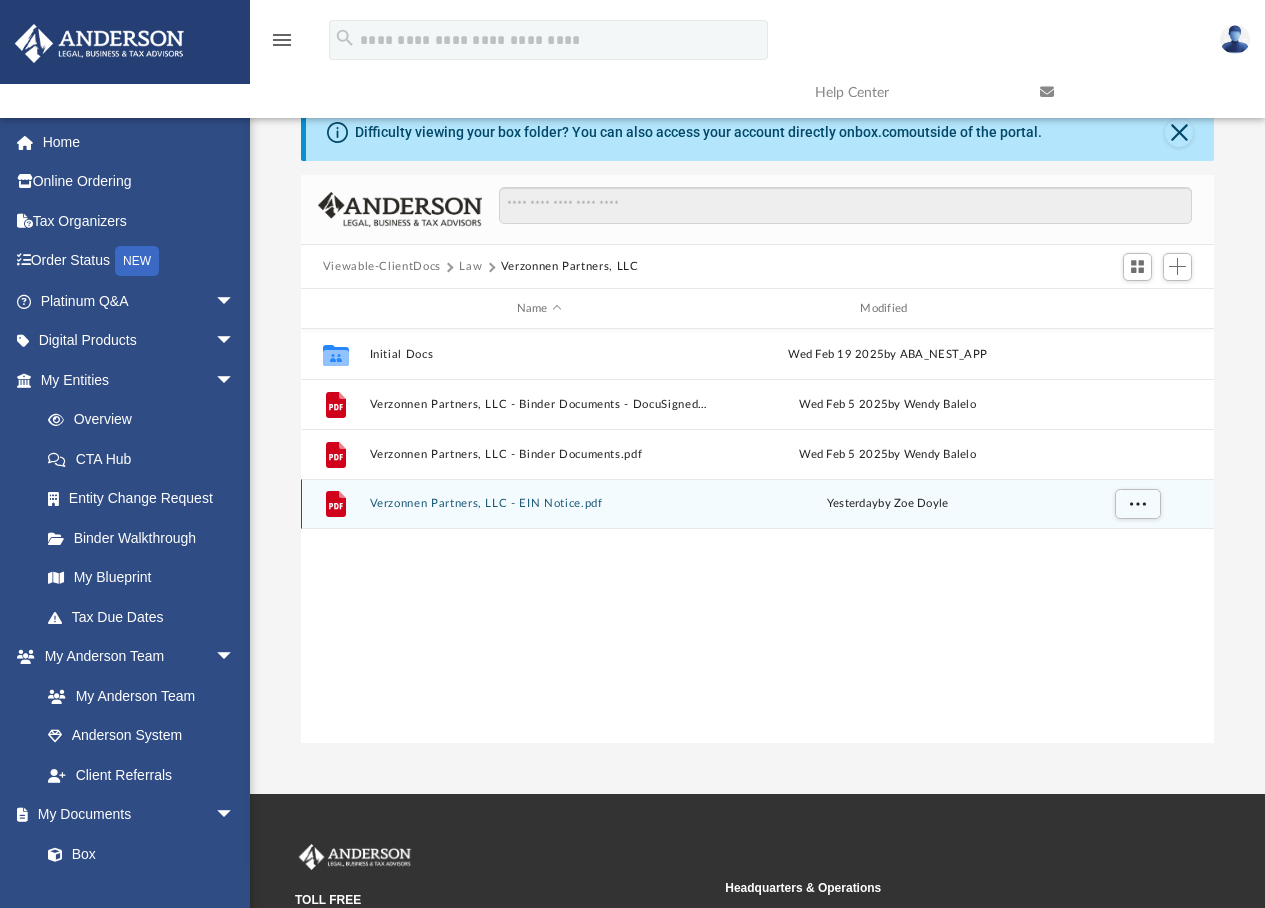 click on "Verzonnen Partners, LLC - EIN Notice.pdf" at bounding box center (539, 504) 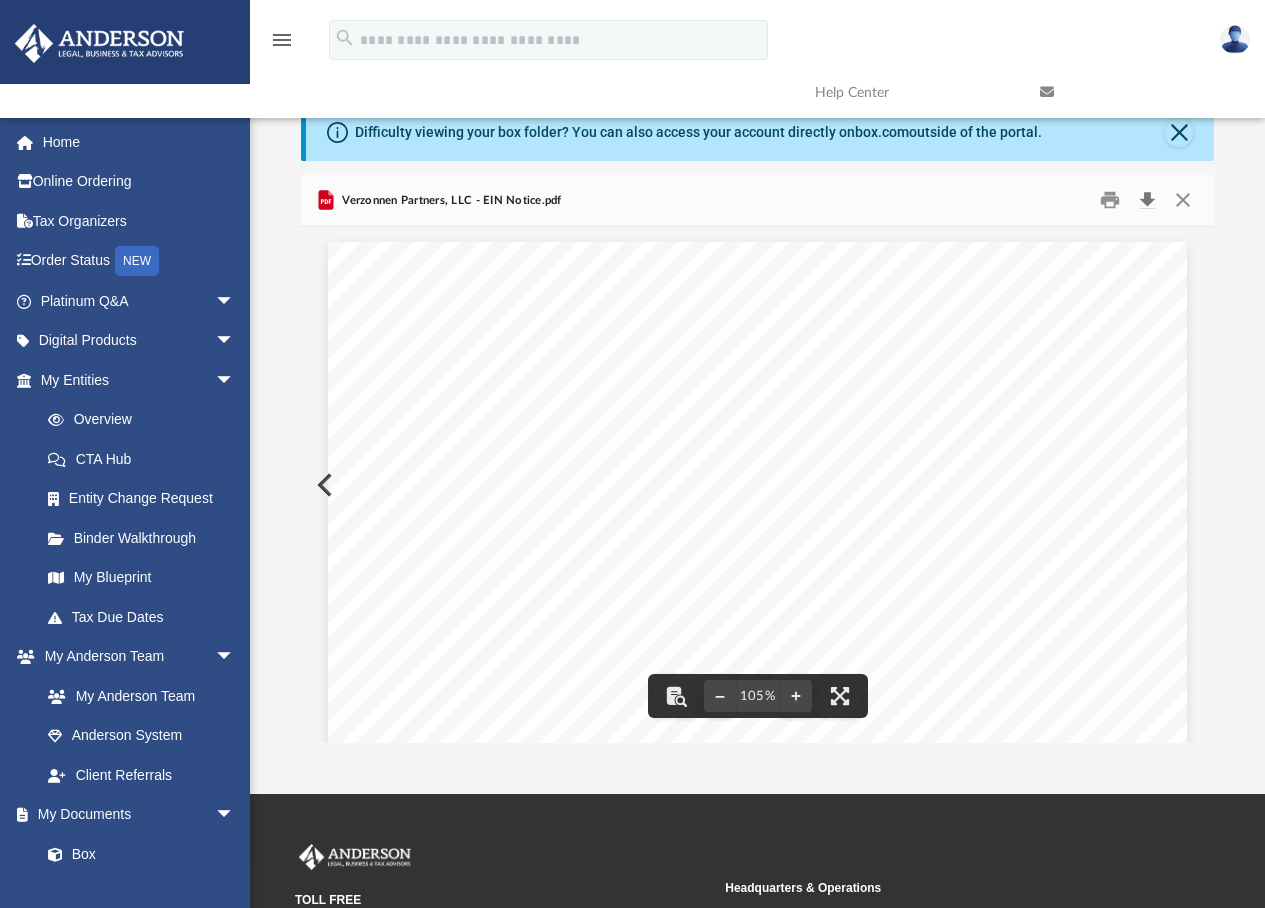 click at bounding box center [1147, 200] 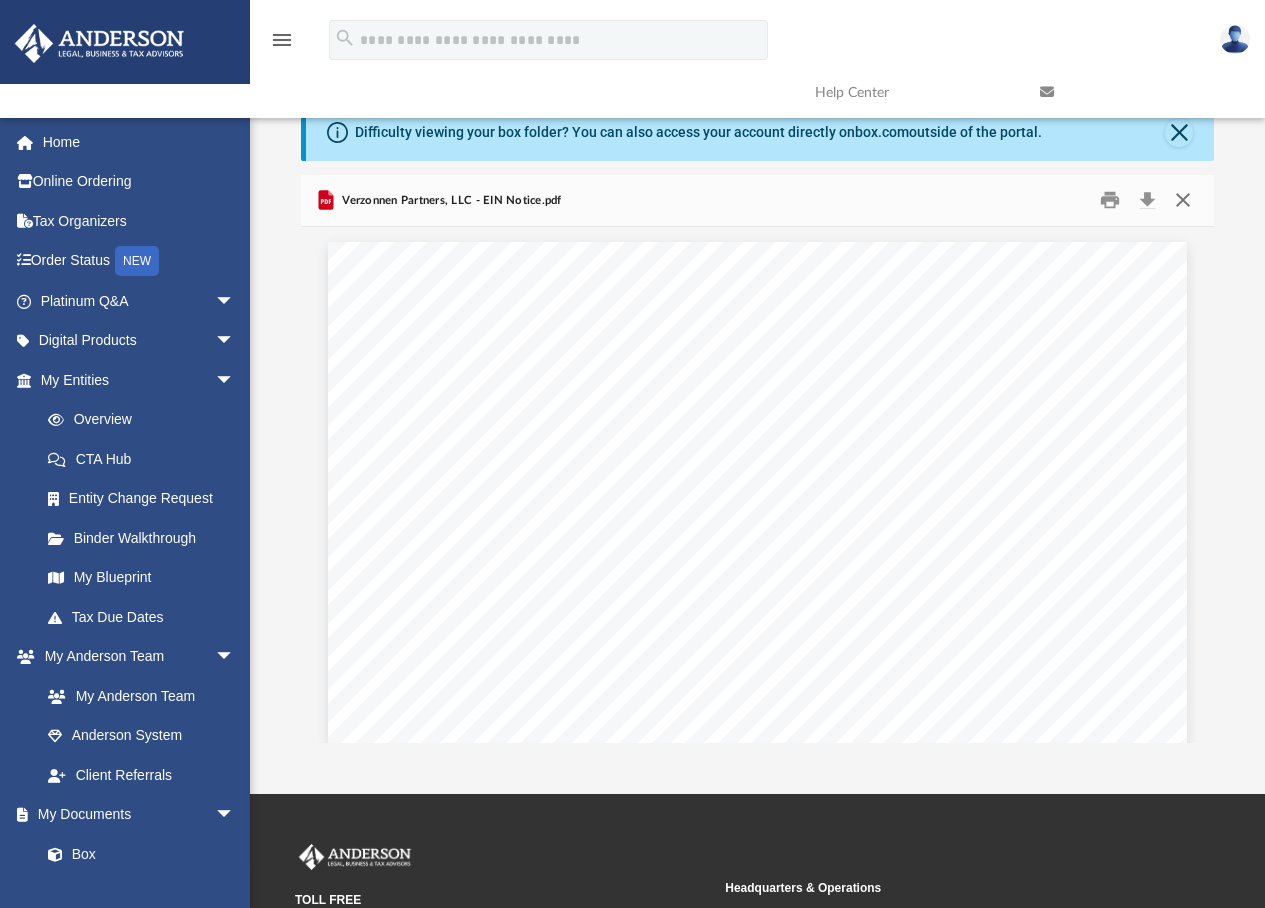 click at bounding box center (1183, 200) 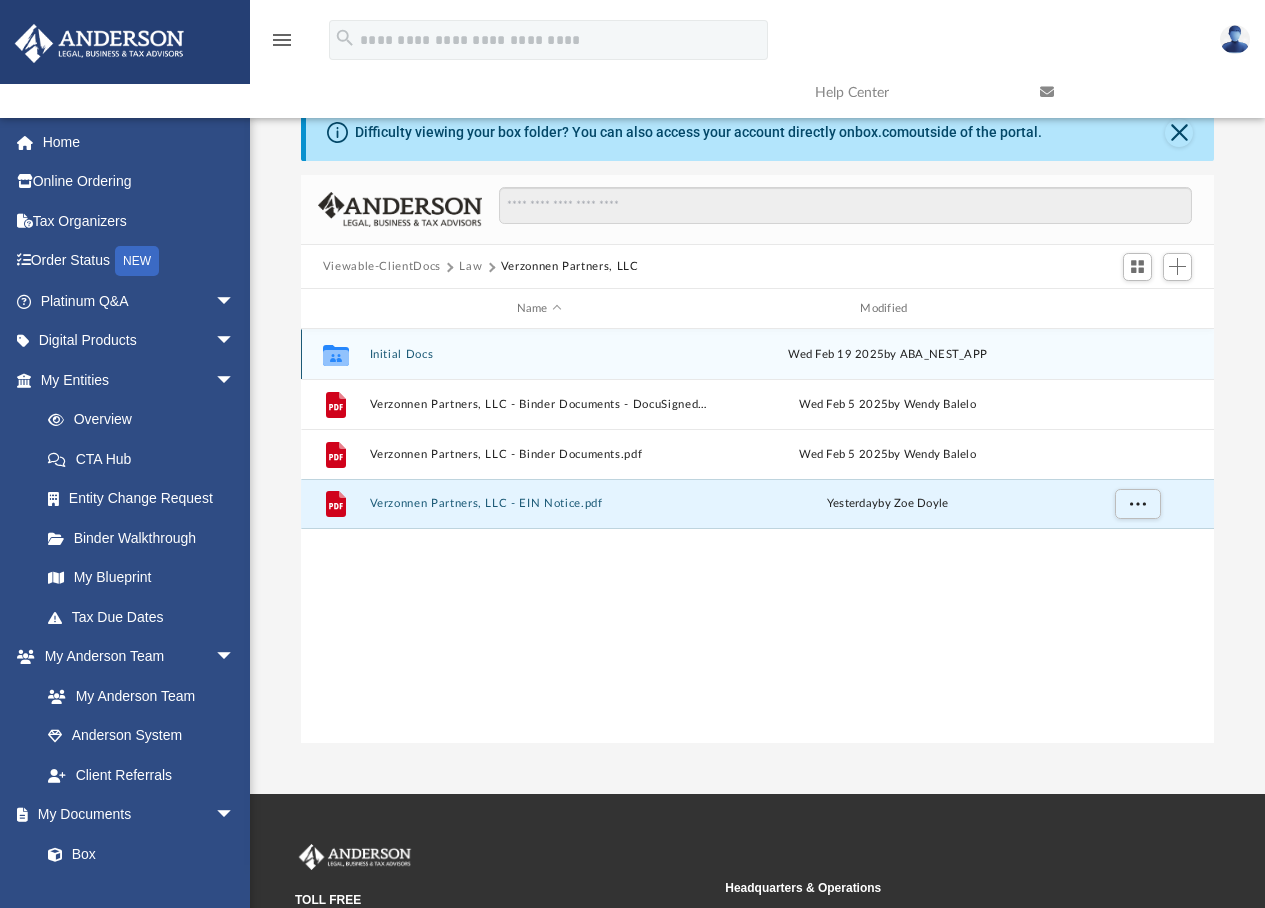 click on "Initial Docs" at bounding box center (539, 354) 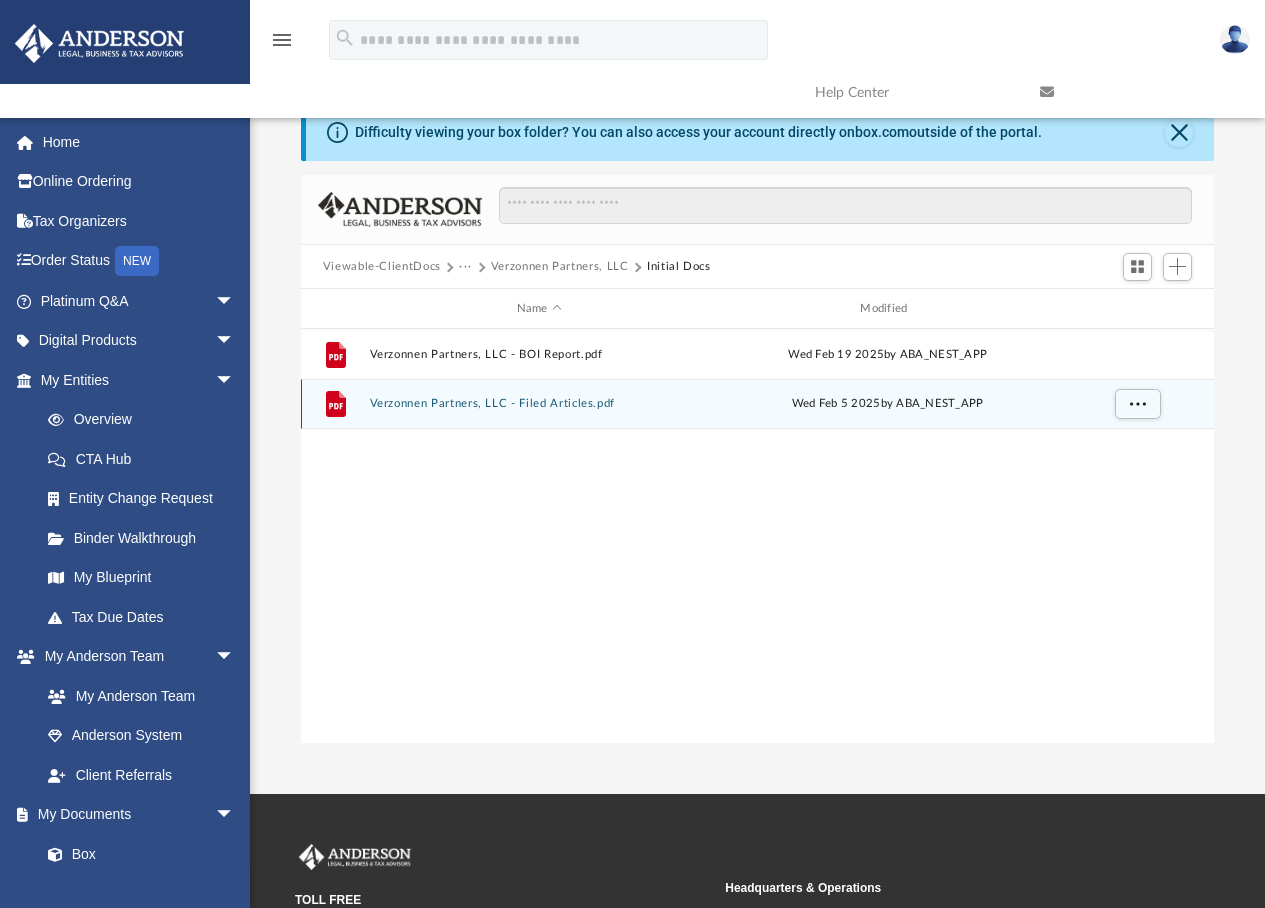 click on "Verzonnen Partners, LLC - Filed Articles.pdf" at bounding box center [539, 404] 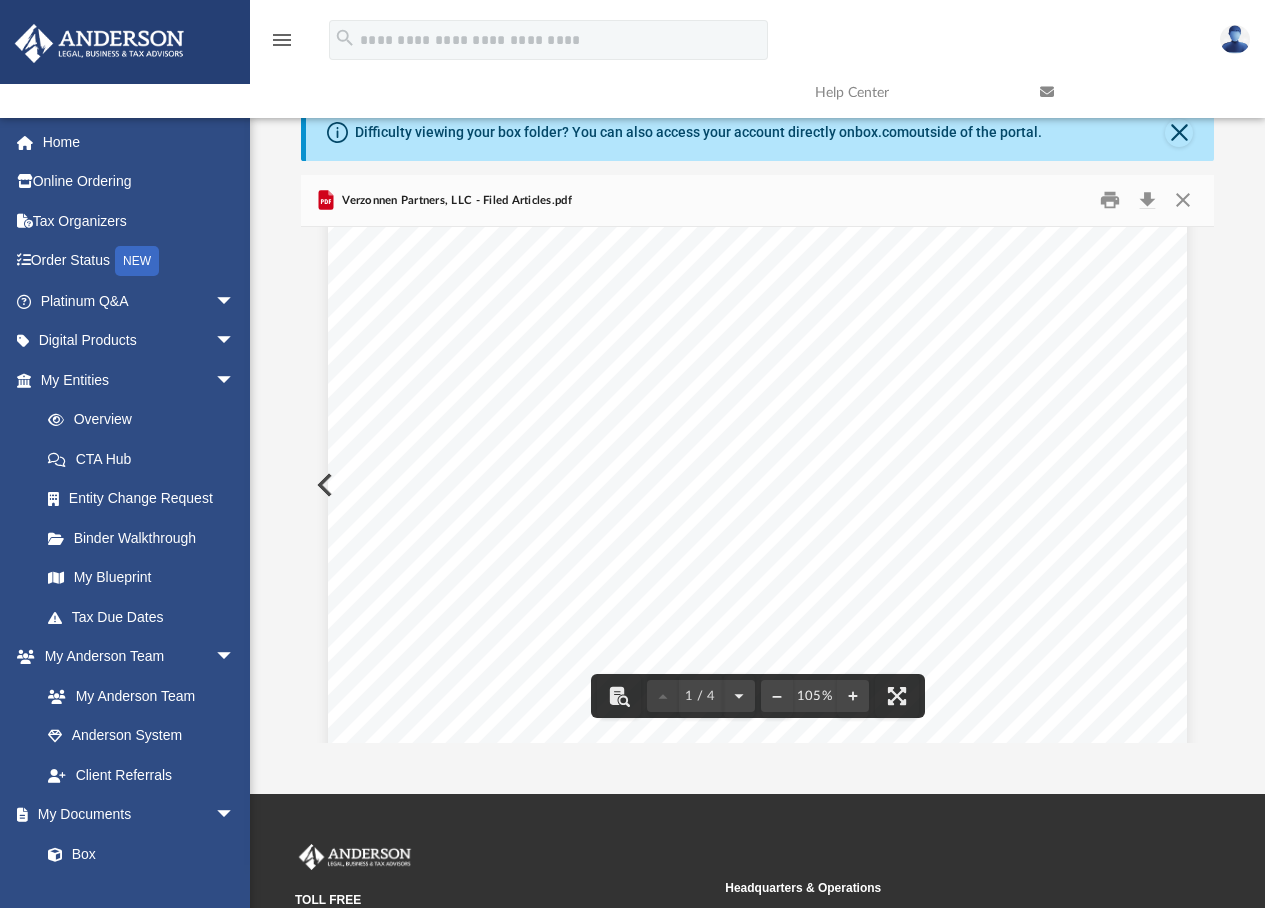 scroll, scrollTop: 0, scrollLeft: 0, axis: both 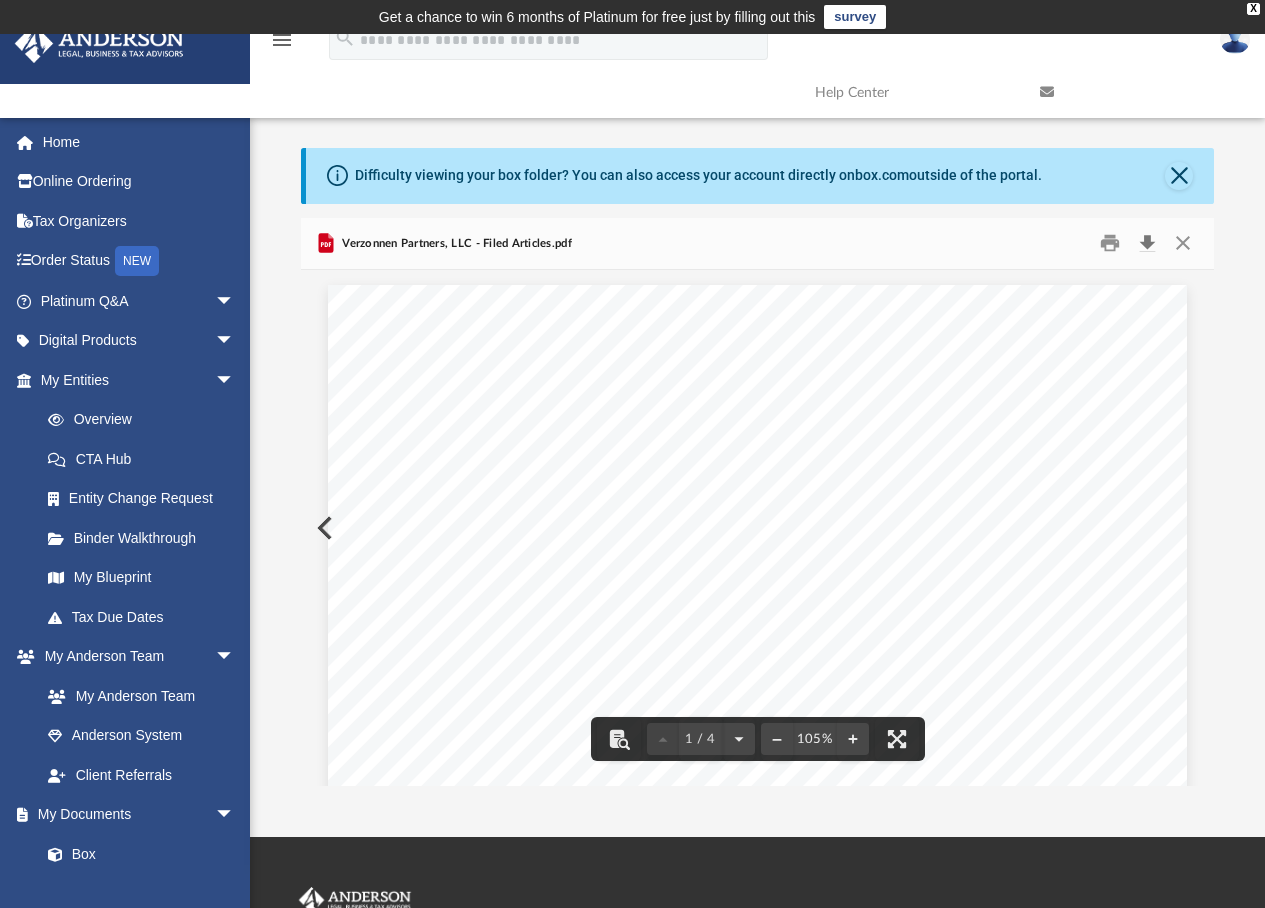 click at bounding box center (1147, 243) 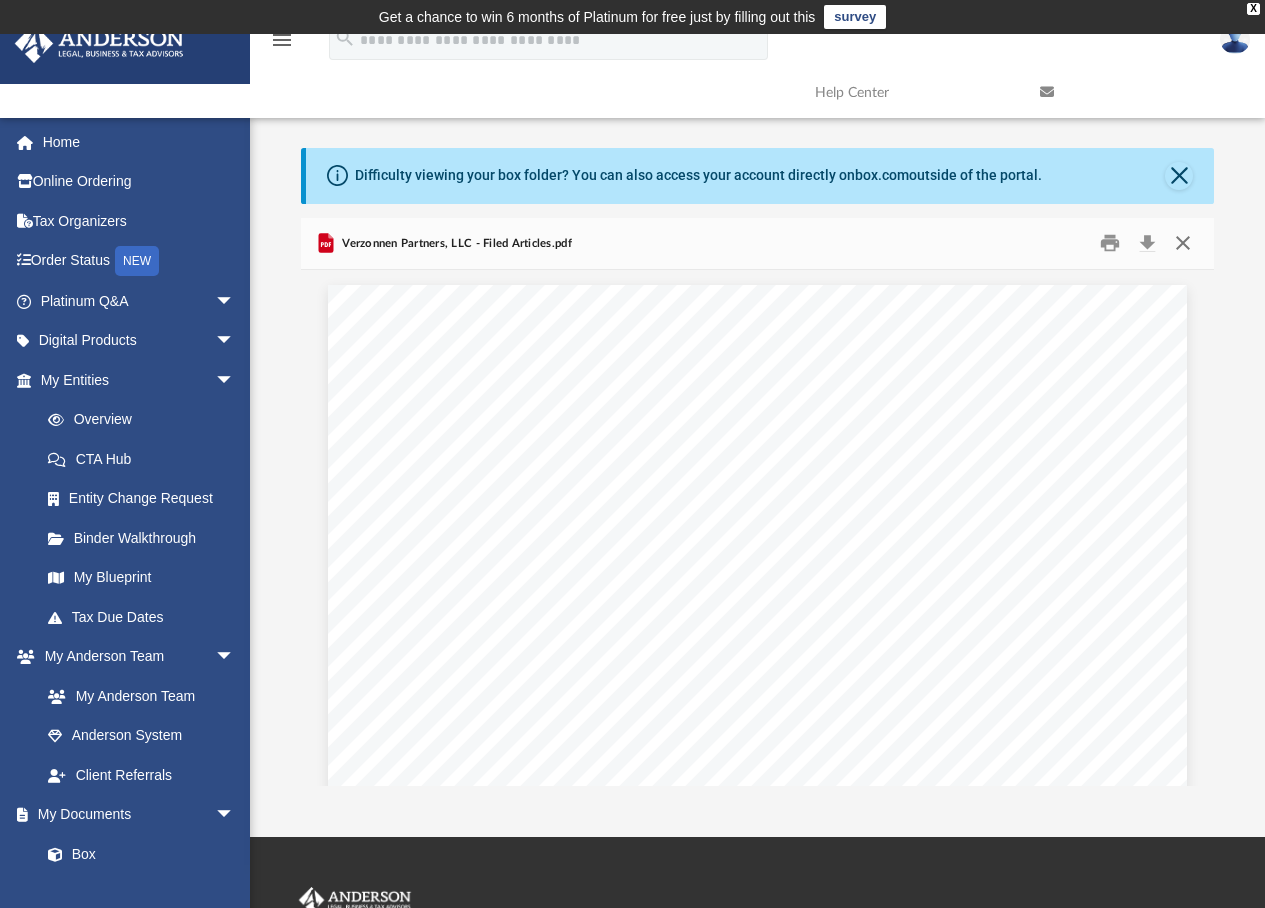 click at bounding box center (1183, 243) 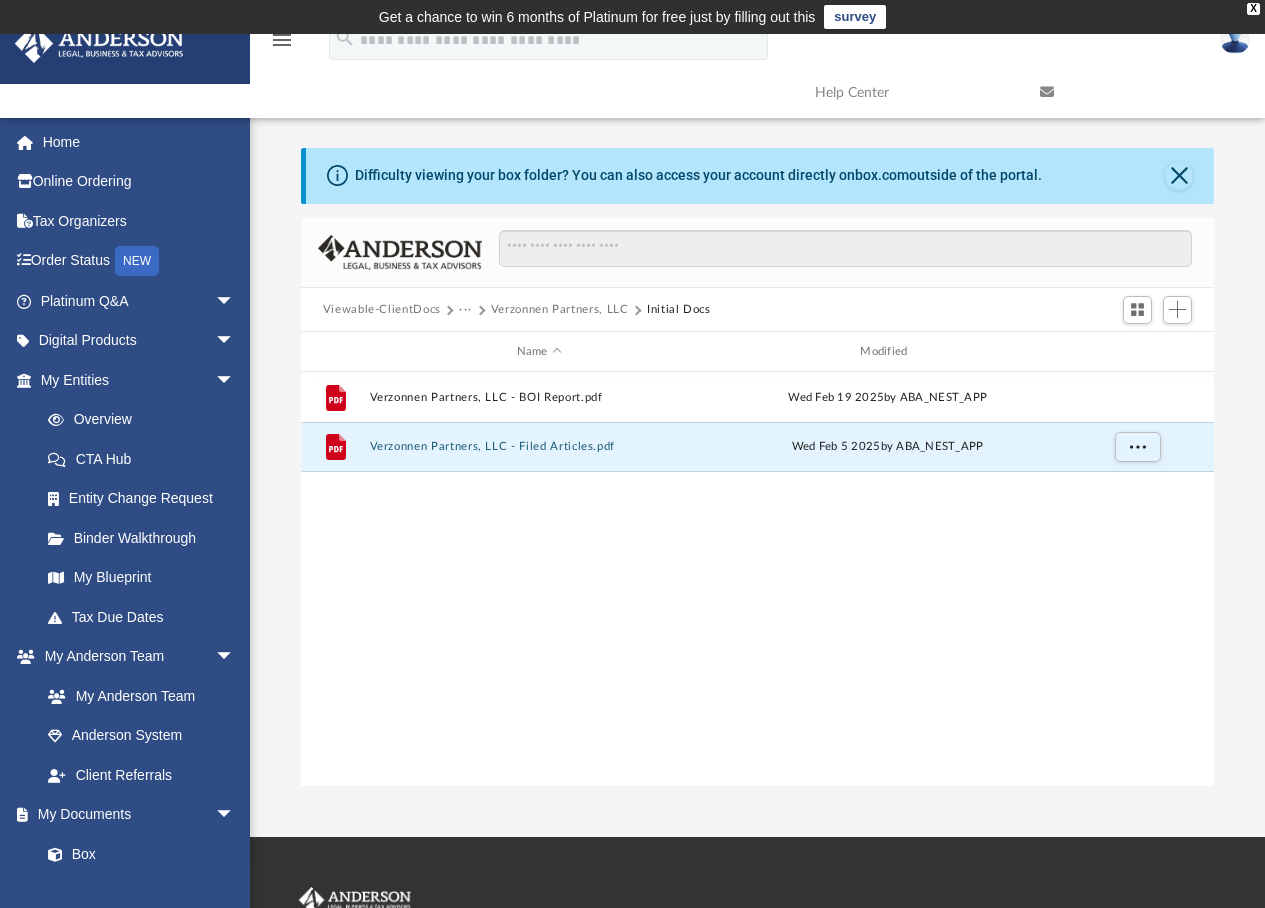 click on "Verzonnen Partners, LLC" at bounding box center (560, 310) 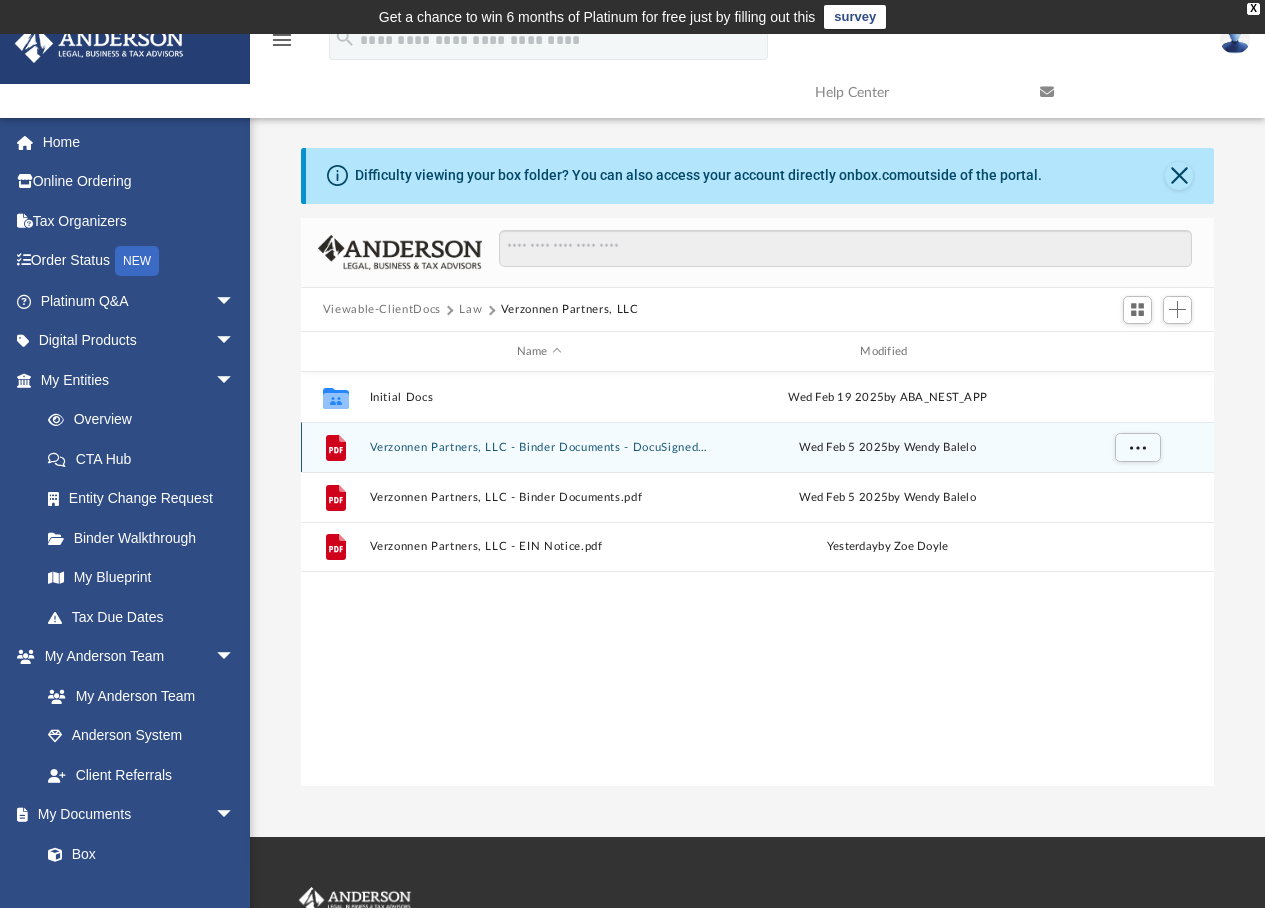 click on "Verzonnen Partners, LLC - Binder Documents - DocuSigned.pdf" at bounding box center [539, 447] 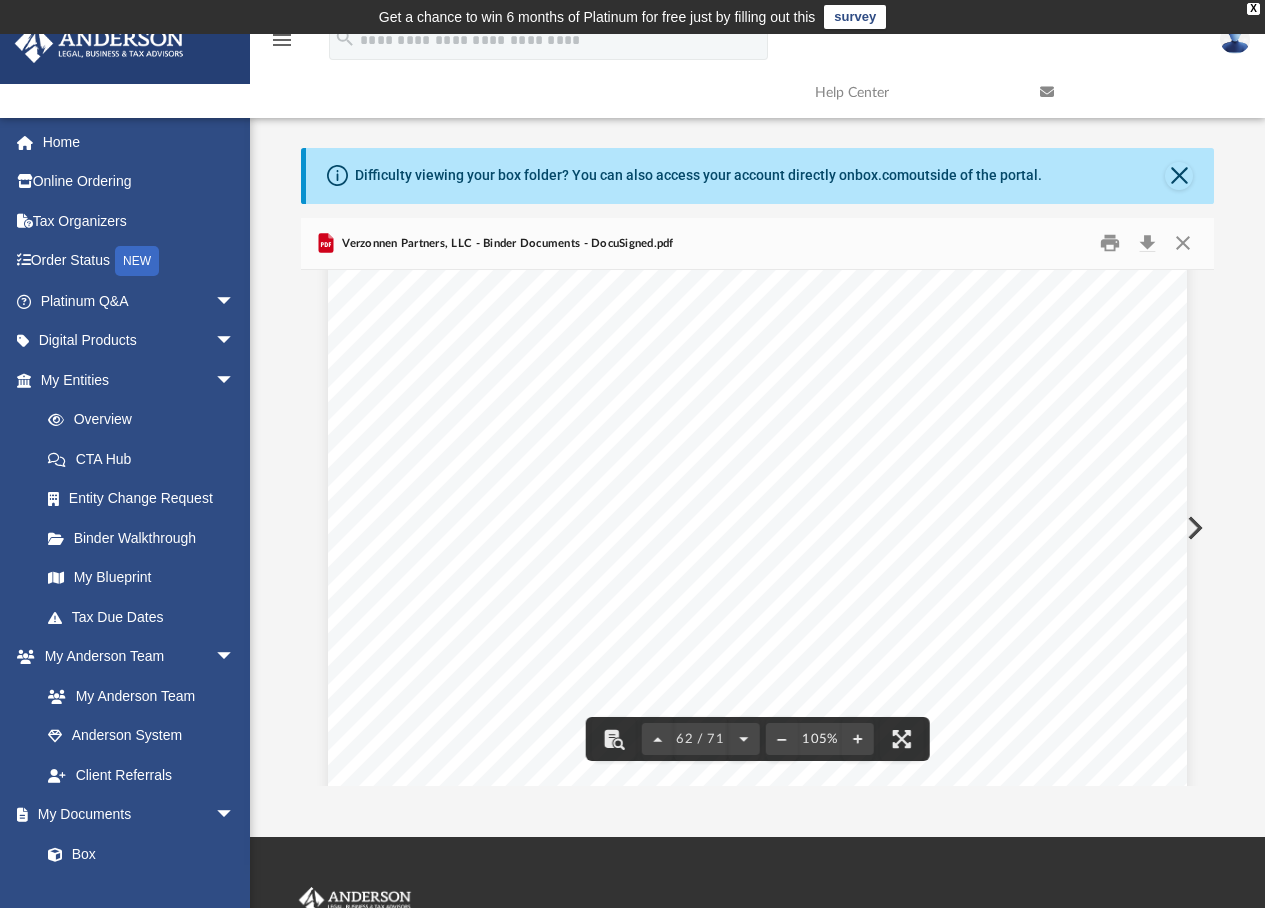 scroll, scrollTop: 69452, scrollLeft: 0, axis: vertical 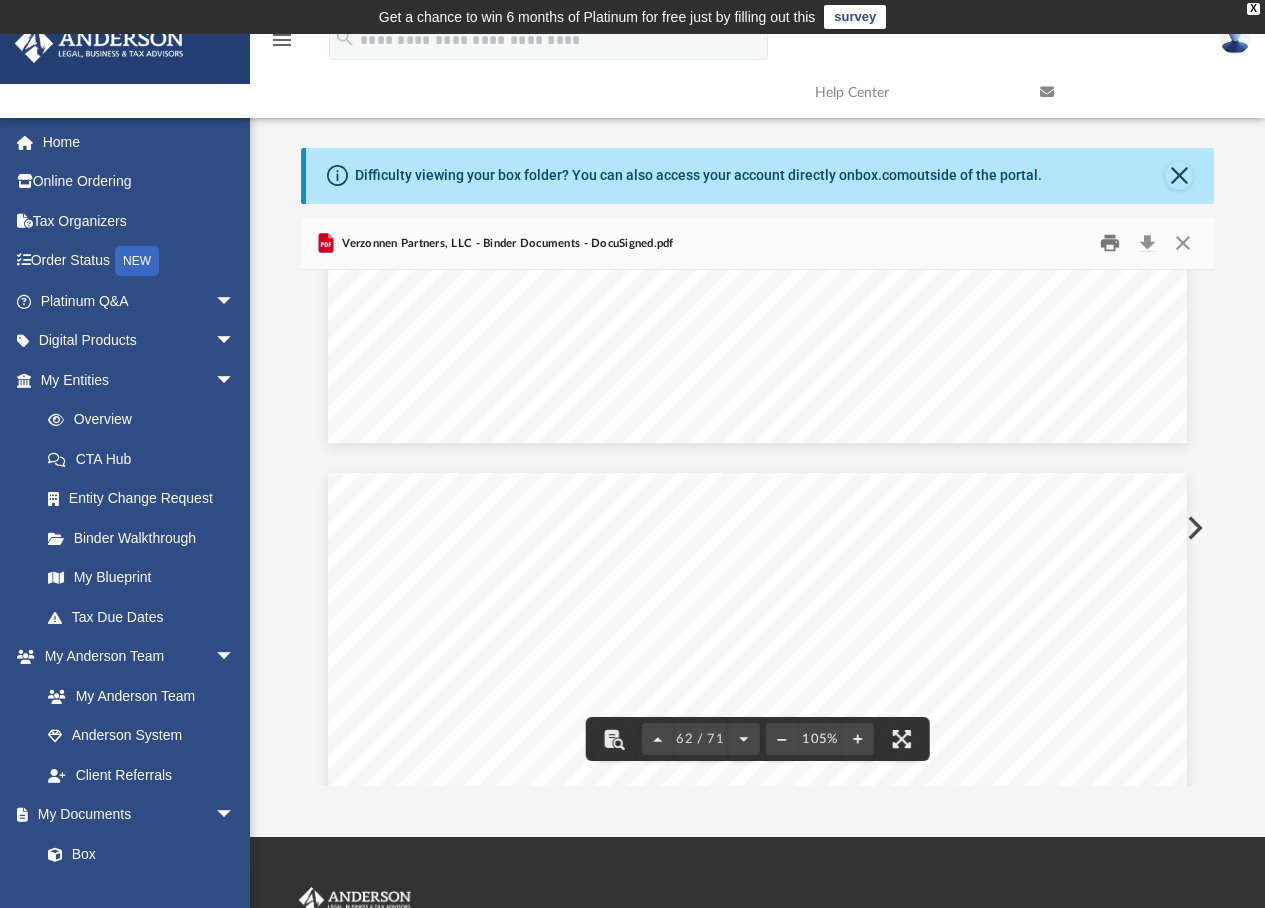 click at bounding box center [1110, 243] 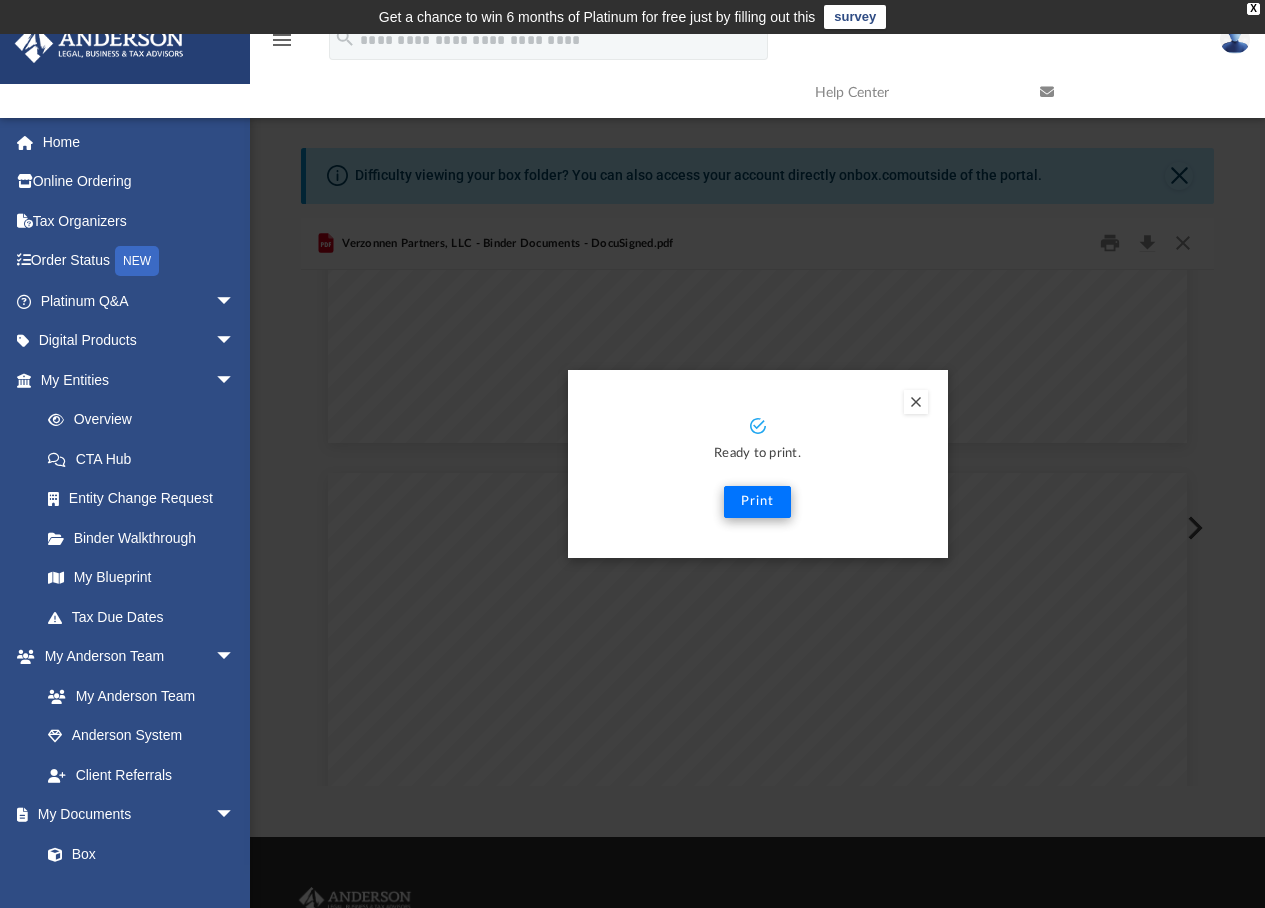 click on "Print" at bounding box center (757, 502) 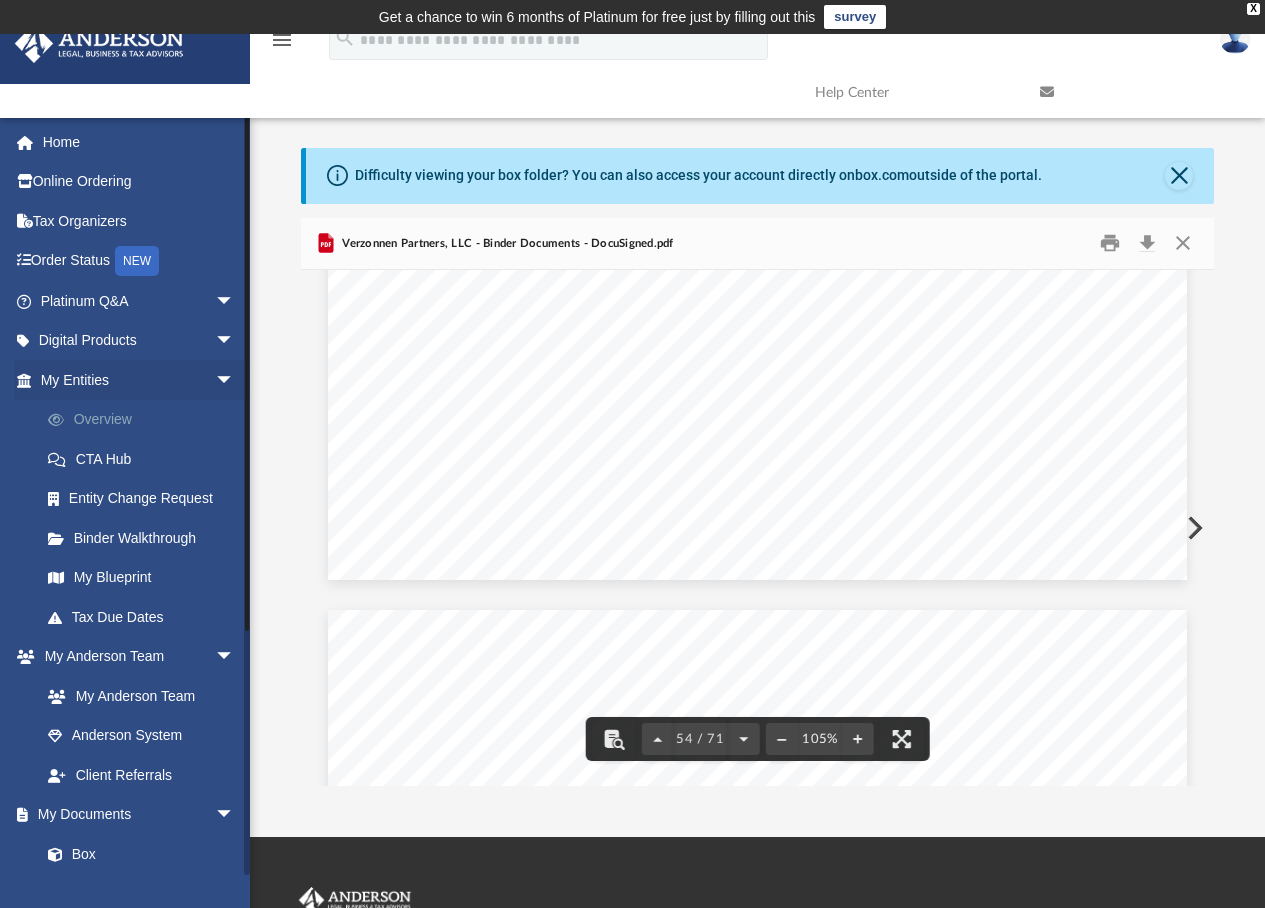 scroll, scrollTop: 60430, scrollLeft: 0, axis: vertical 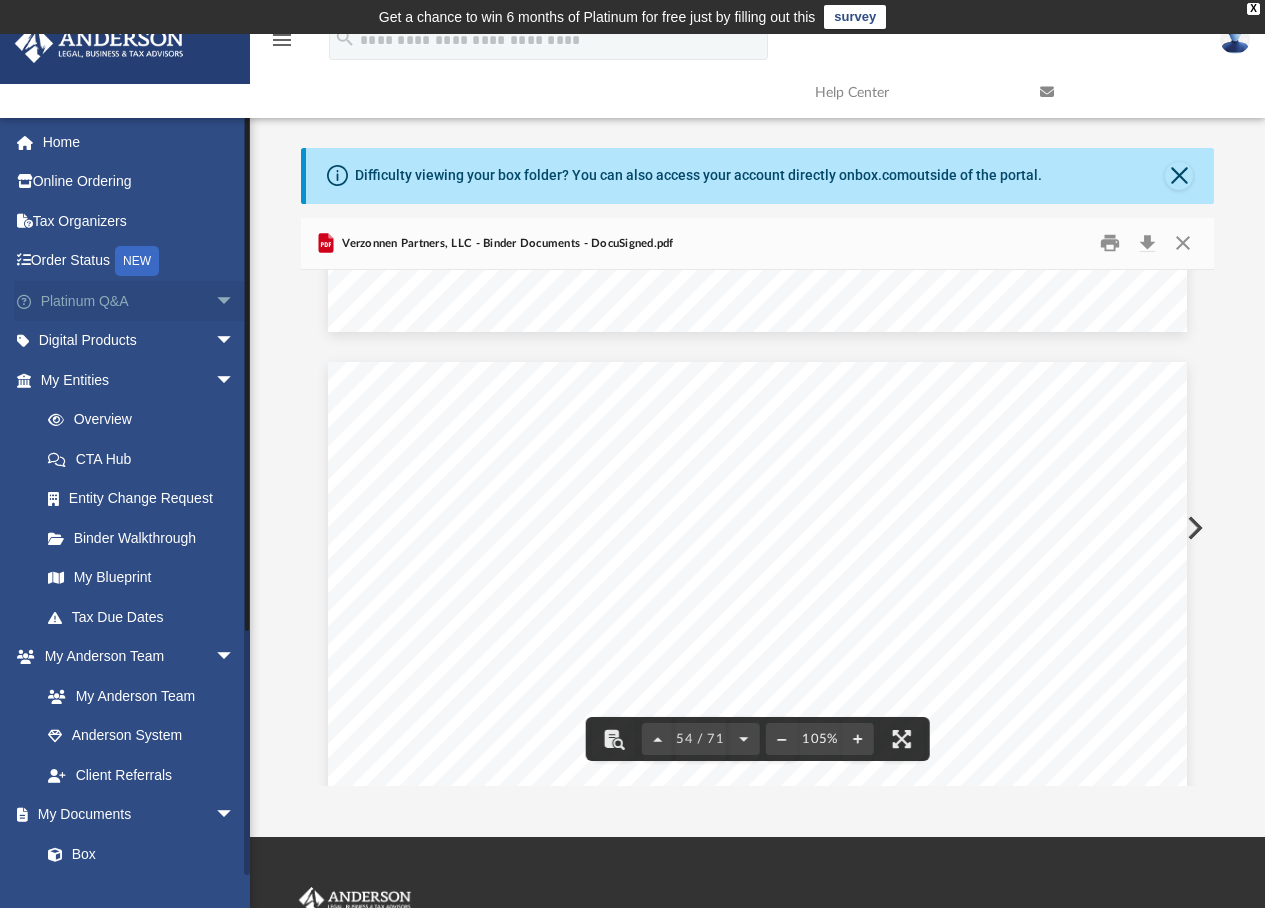 click on "arrow_drop_down" at bounding box center [235, 301] 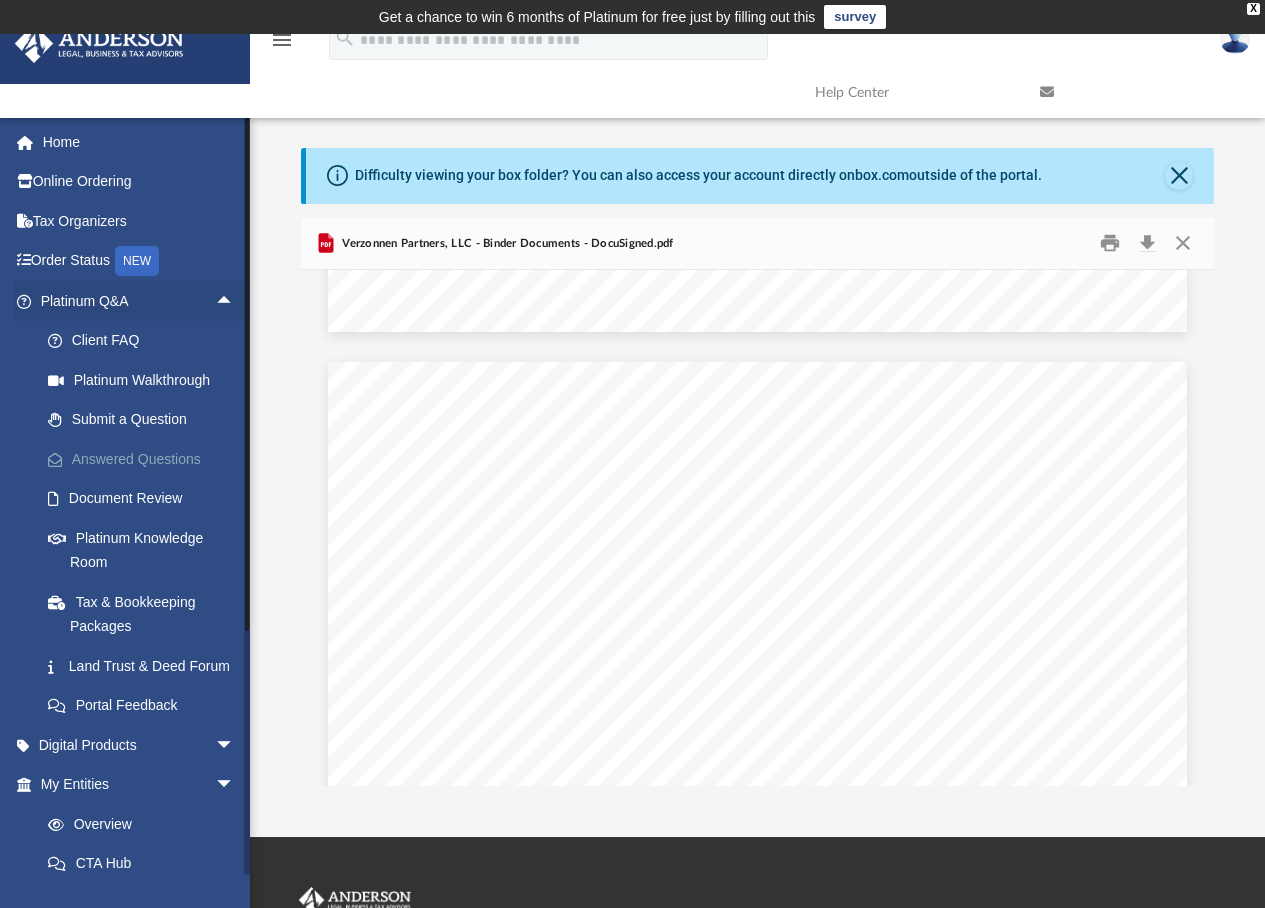 click on "Answered Questions" at bounding box center (146, 459) 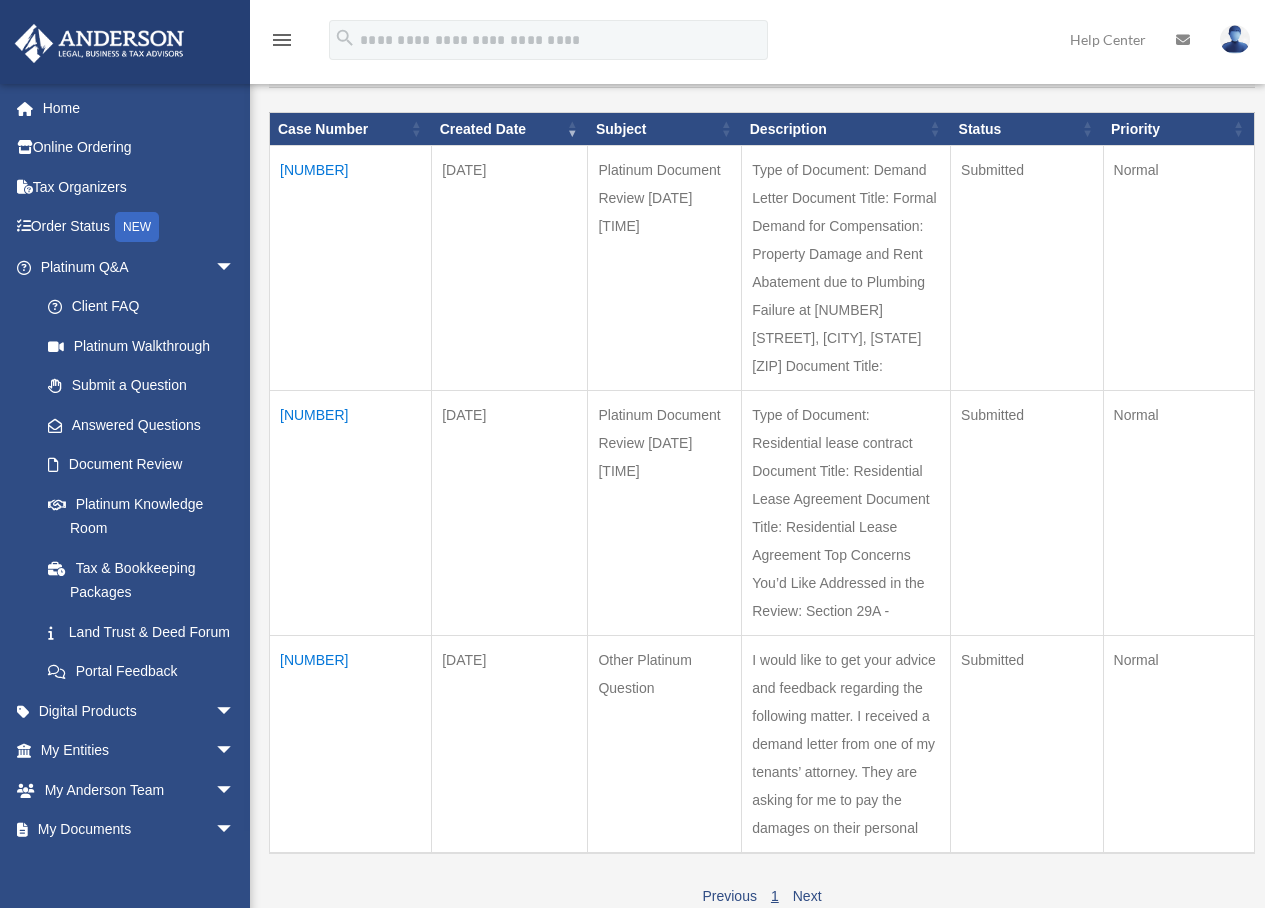scroll, scrollTop: 0, scrollLeft: 0, axis: both 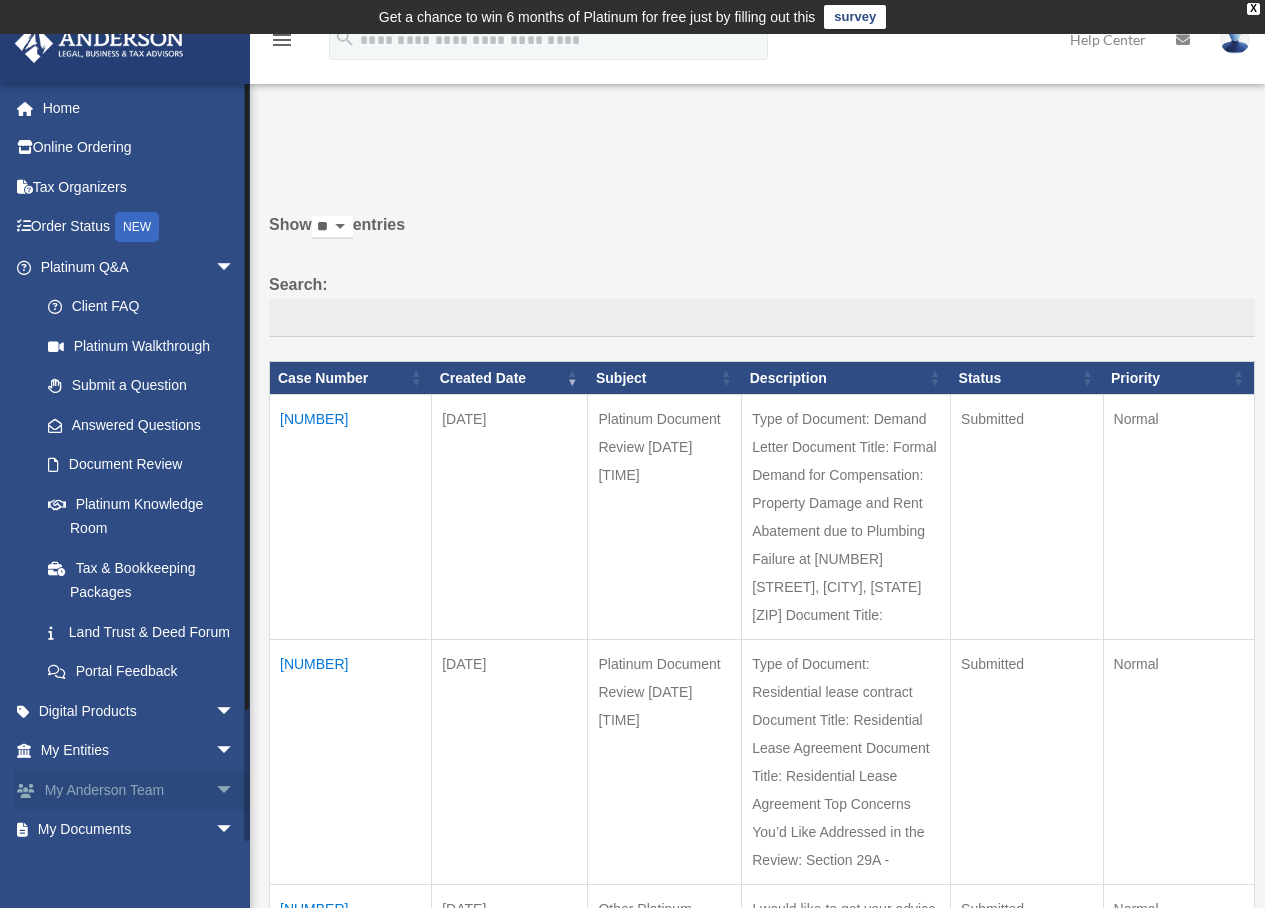 click on "My Anderson Team arrow_drop_down" at bounding box center (139, 790) 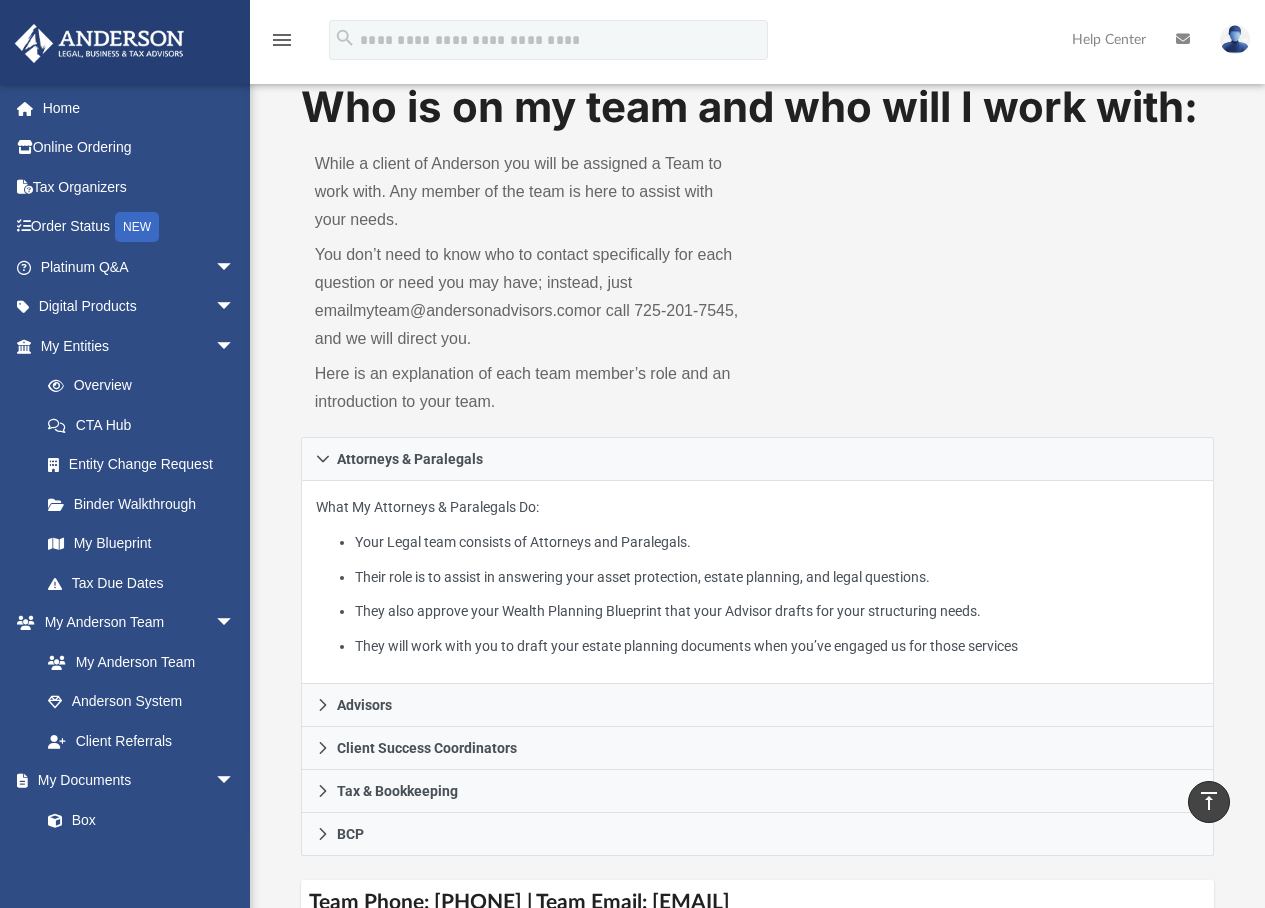 scroll, scrollTop: 0, scrollLeft: 0, axis: both 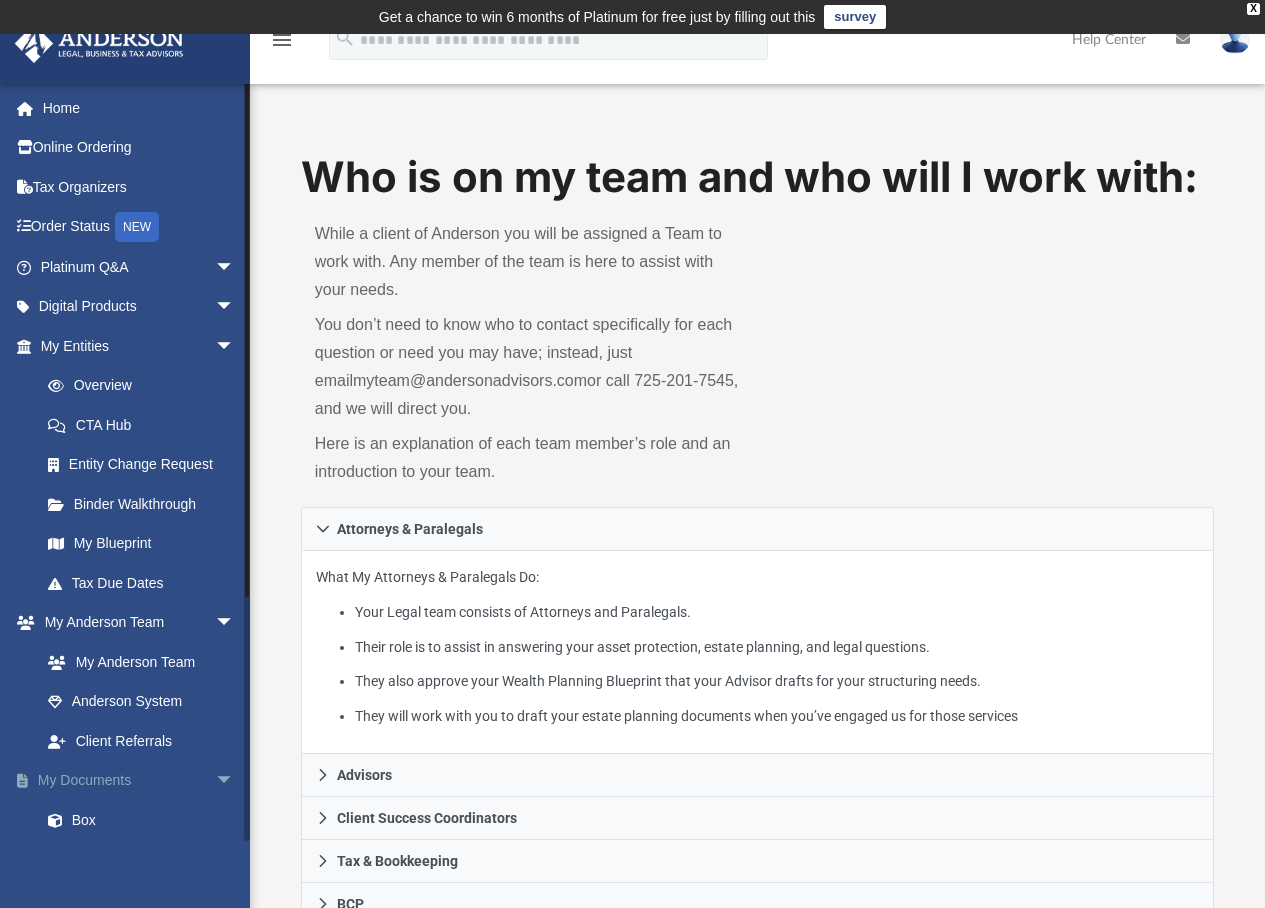 click on "My Documents arrow_drop_down" at bounding box center [139, 781] 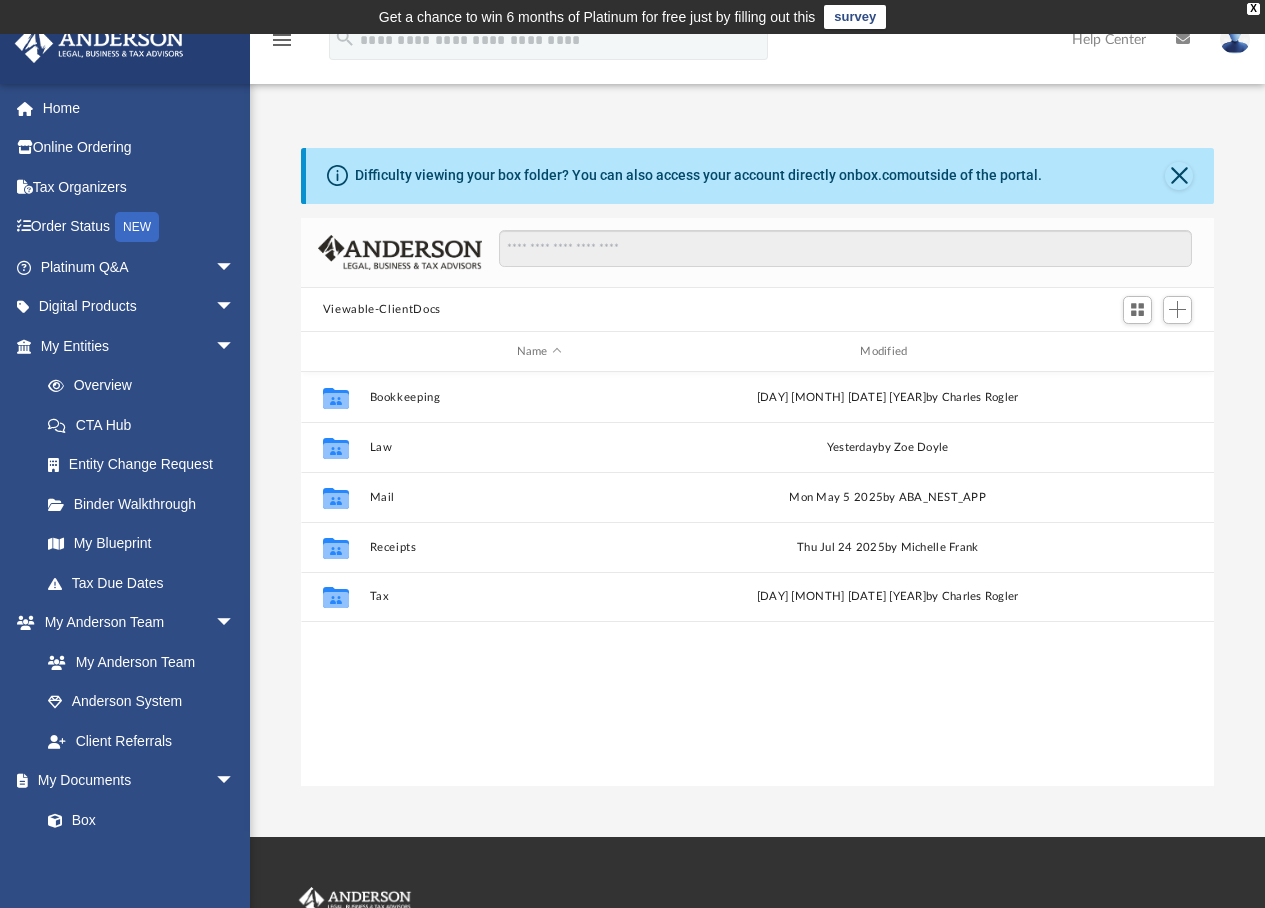 scroll, scrollTop: 16, scrollLeft: 16, axis: both 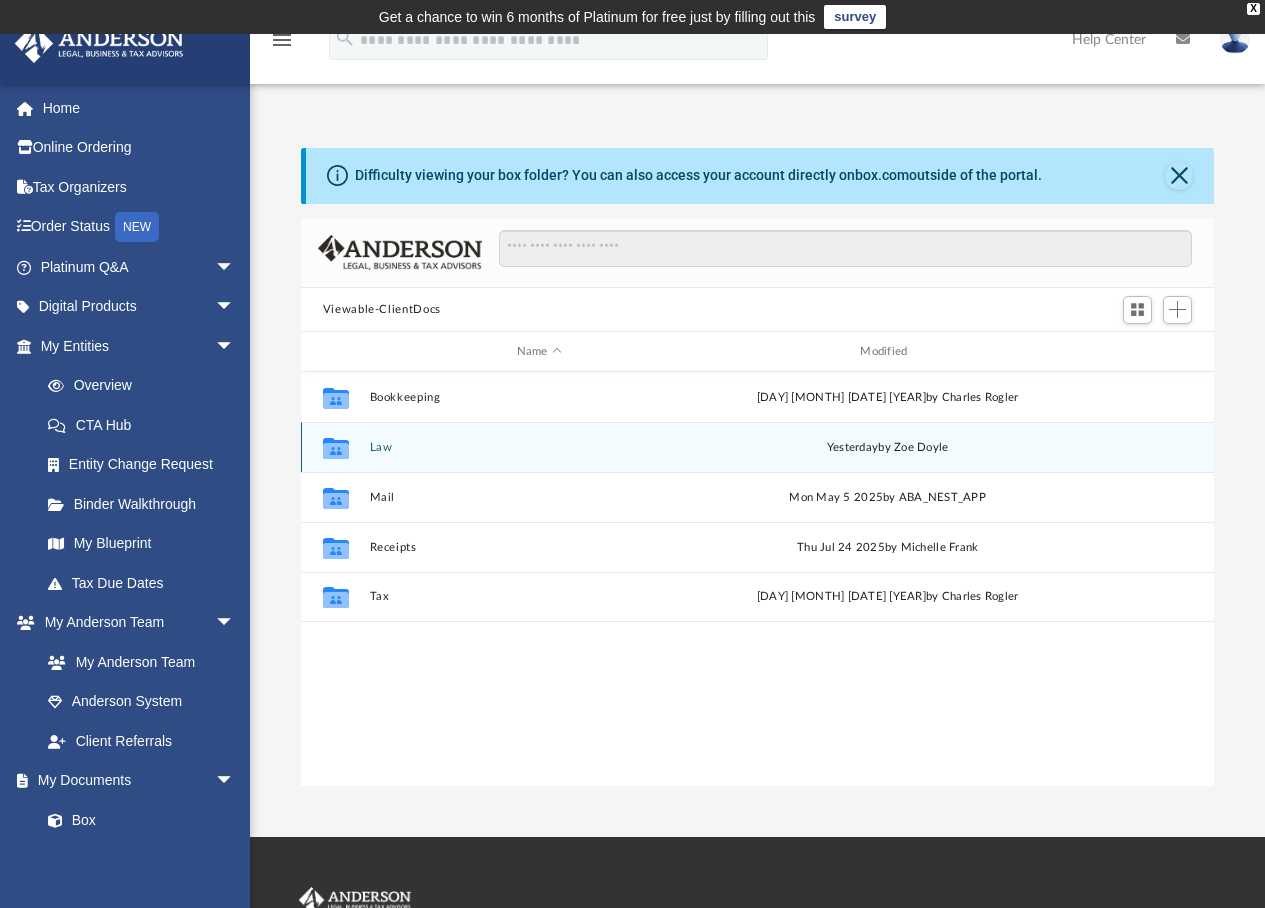 click on "Law" at bounding box center [539, 447] 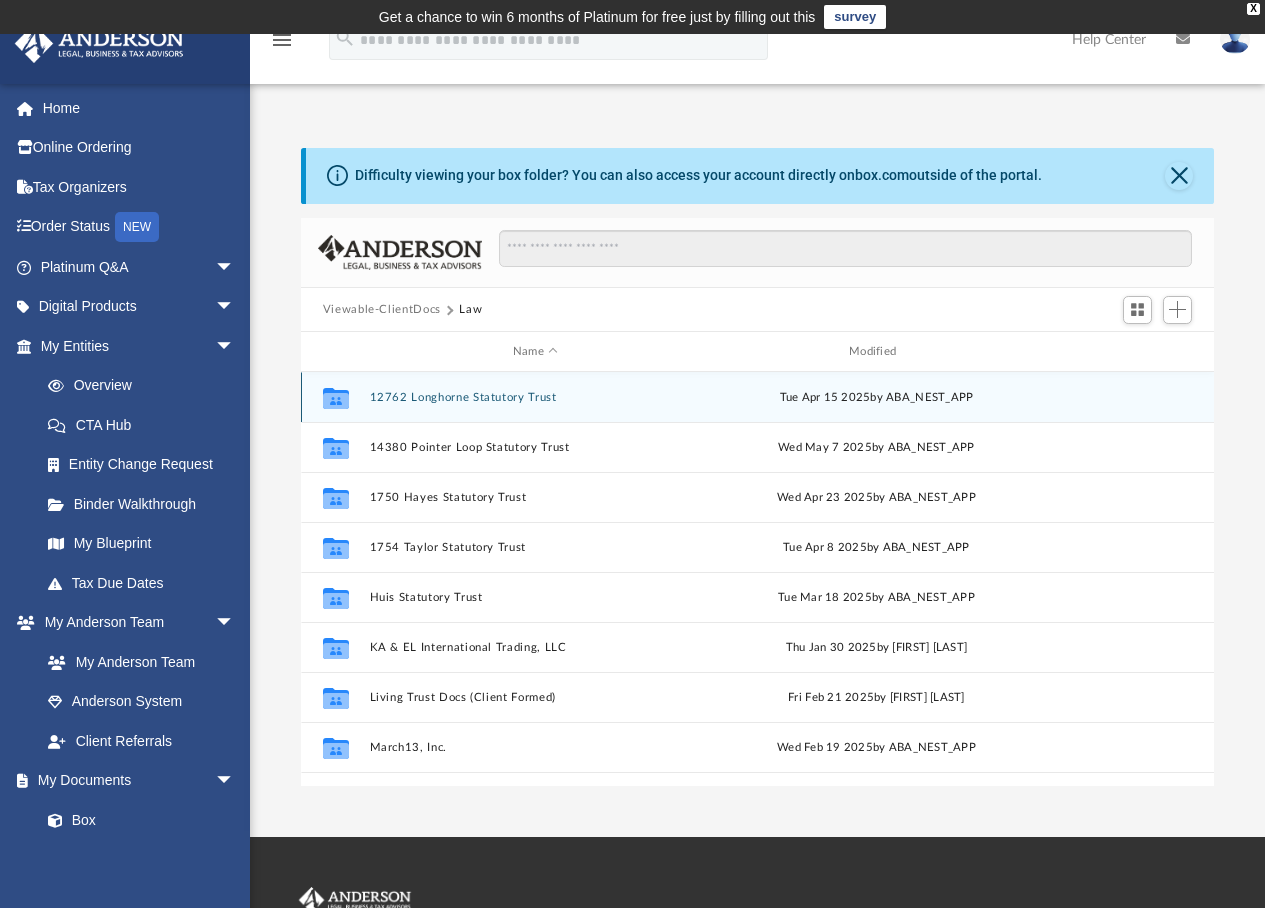 click on "12762 Longhorne Statutory Trust" at bounding box center [535, 397] 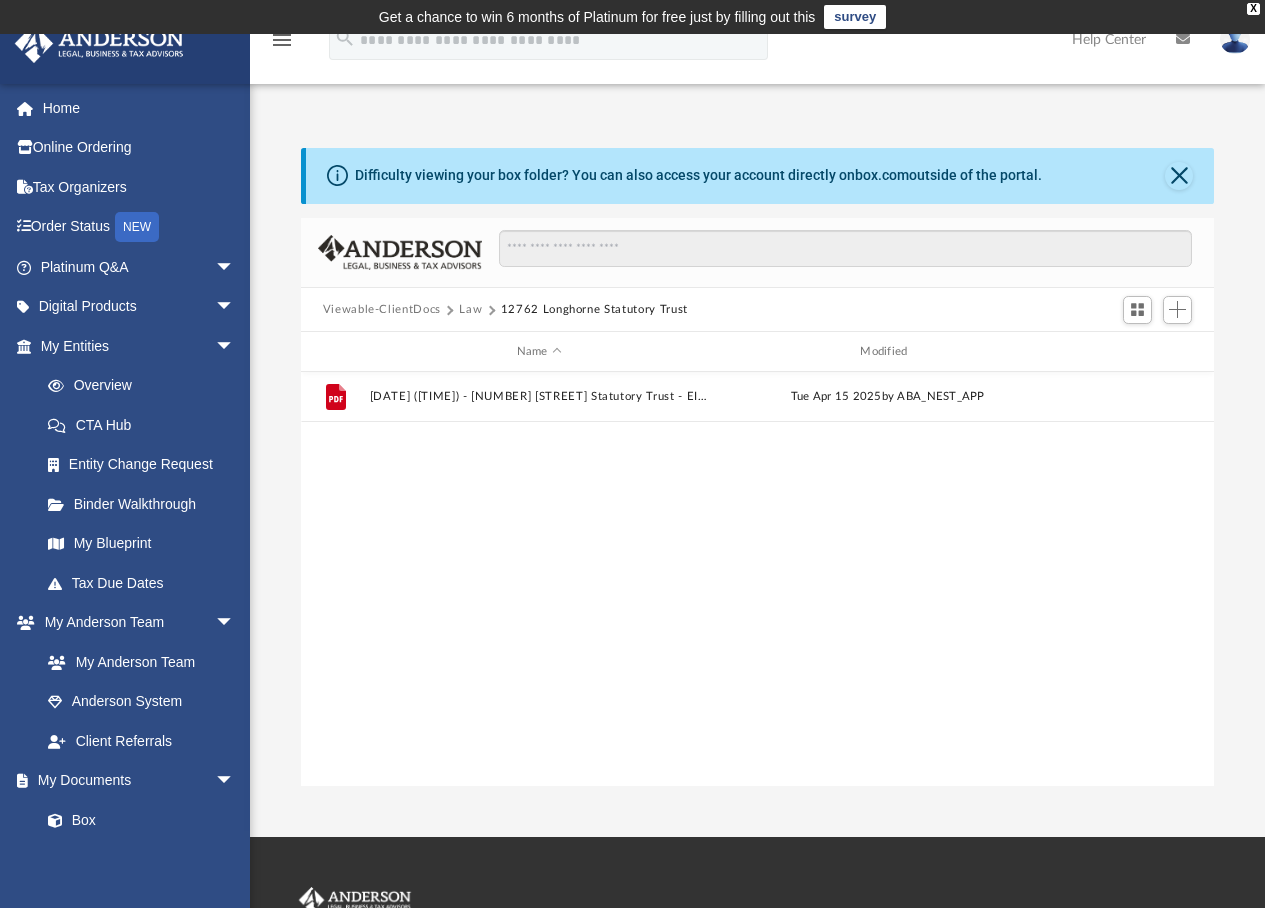 click on "Law" at bounding box center (470, 310) 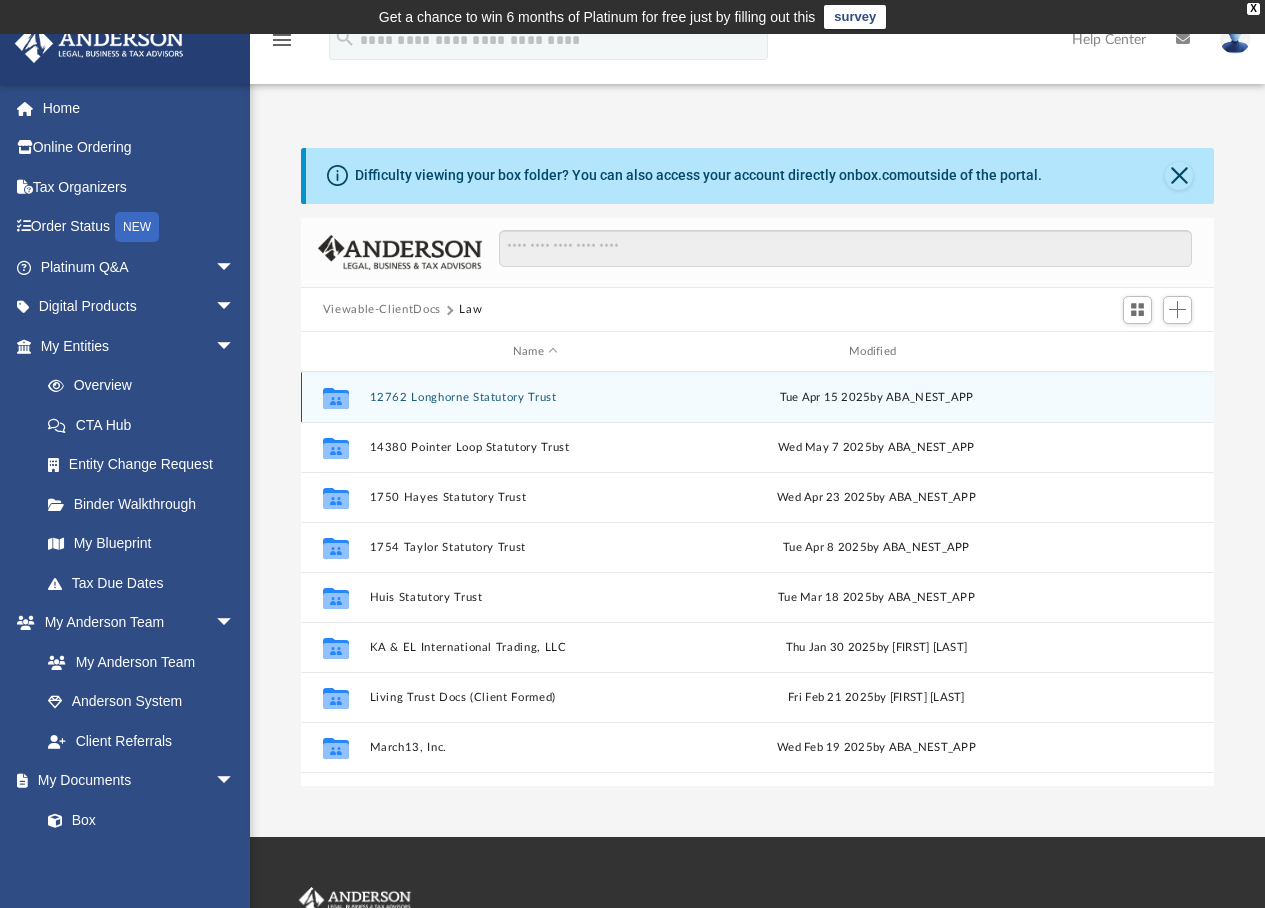 scroll, scrollTop: 186, scrollLeft: 0, axis: vertical 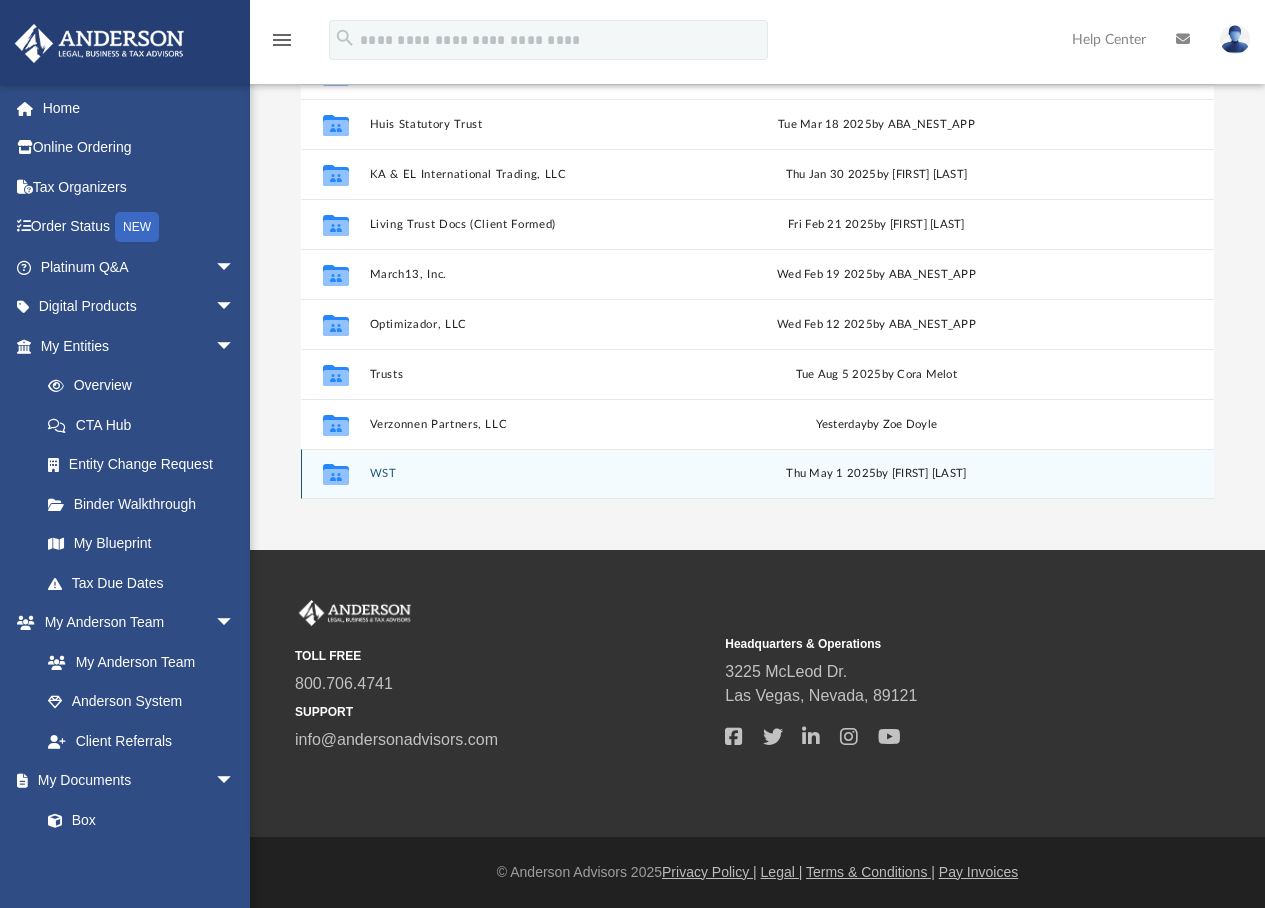click on "WST" at bounding box center (535, 474) 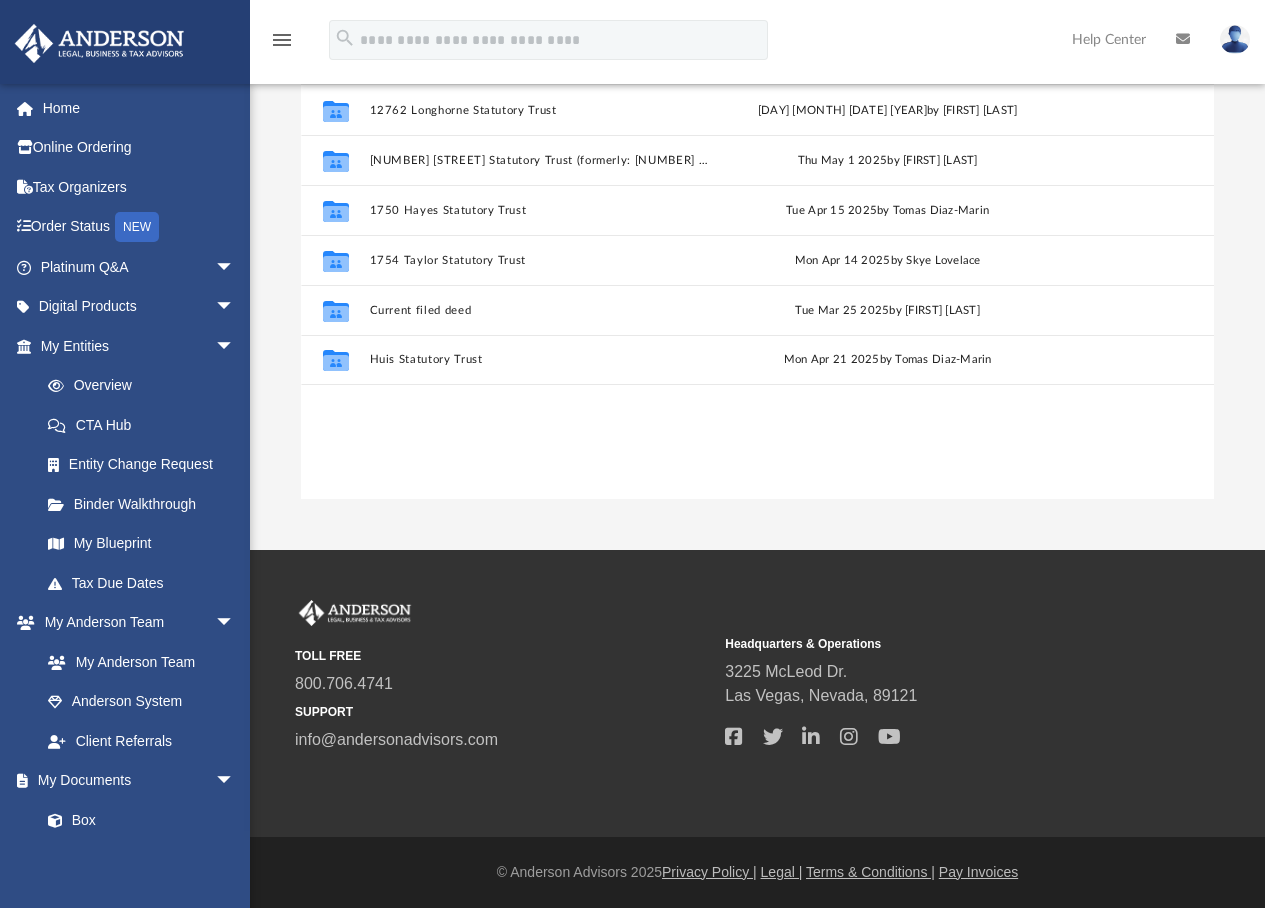 scroll, scrollTop: 0, scrollLeft: 0, axis: both 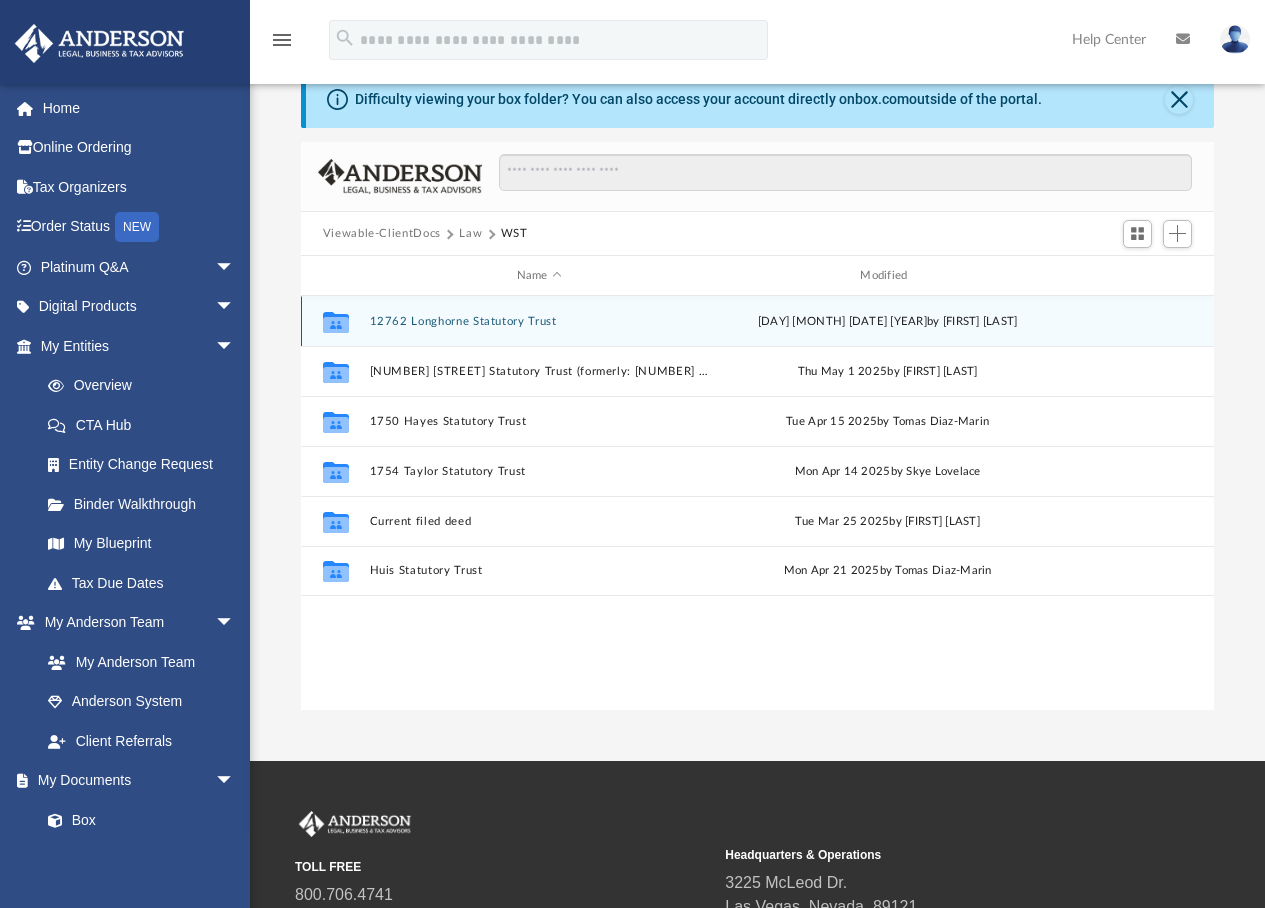 click on "12762 Longhorne Statutory Trust" at bounding box center [539, 321] 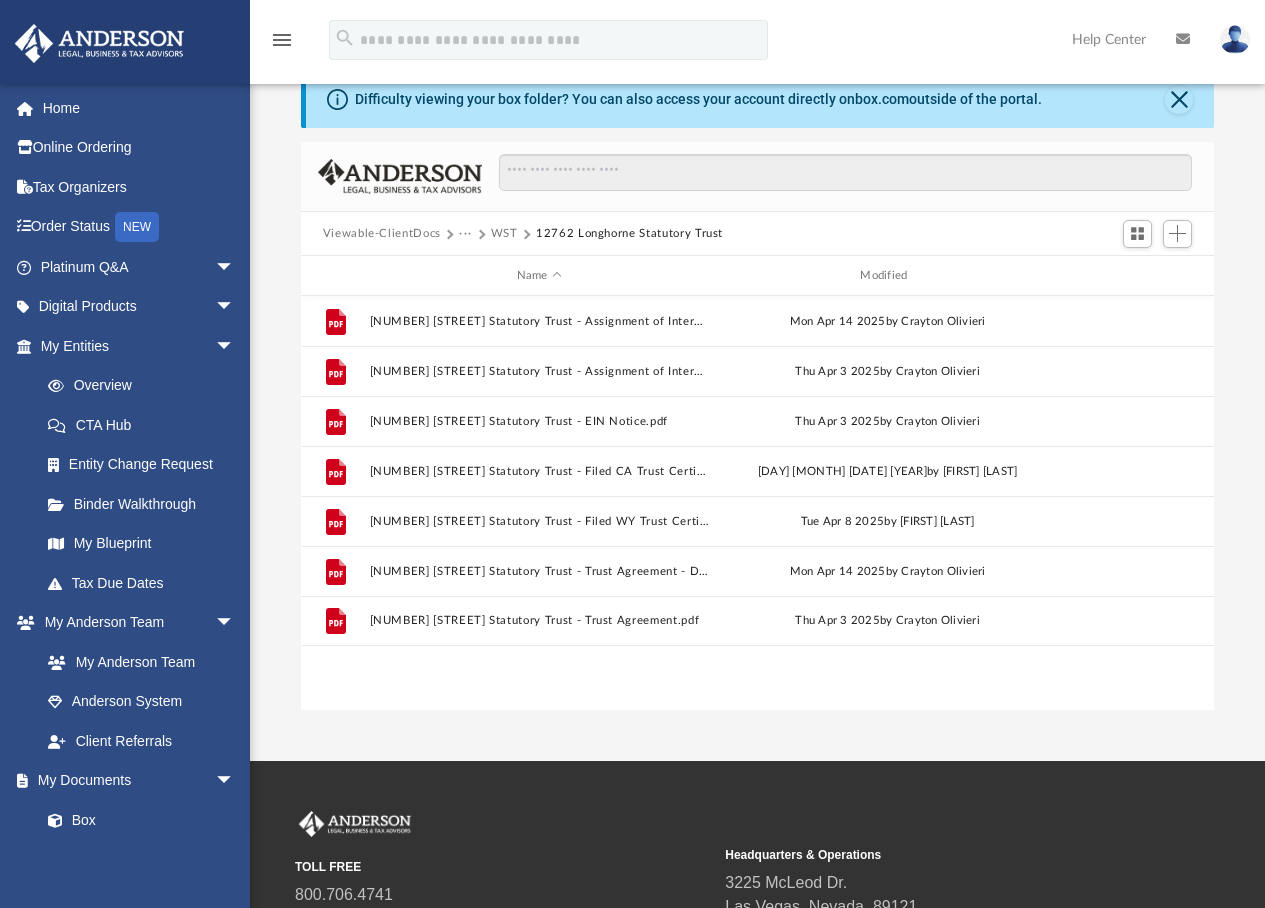 click on "WST" at bounding box center [504, 234] 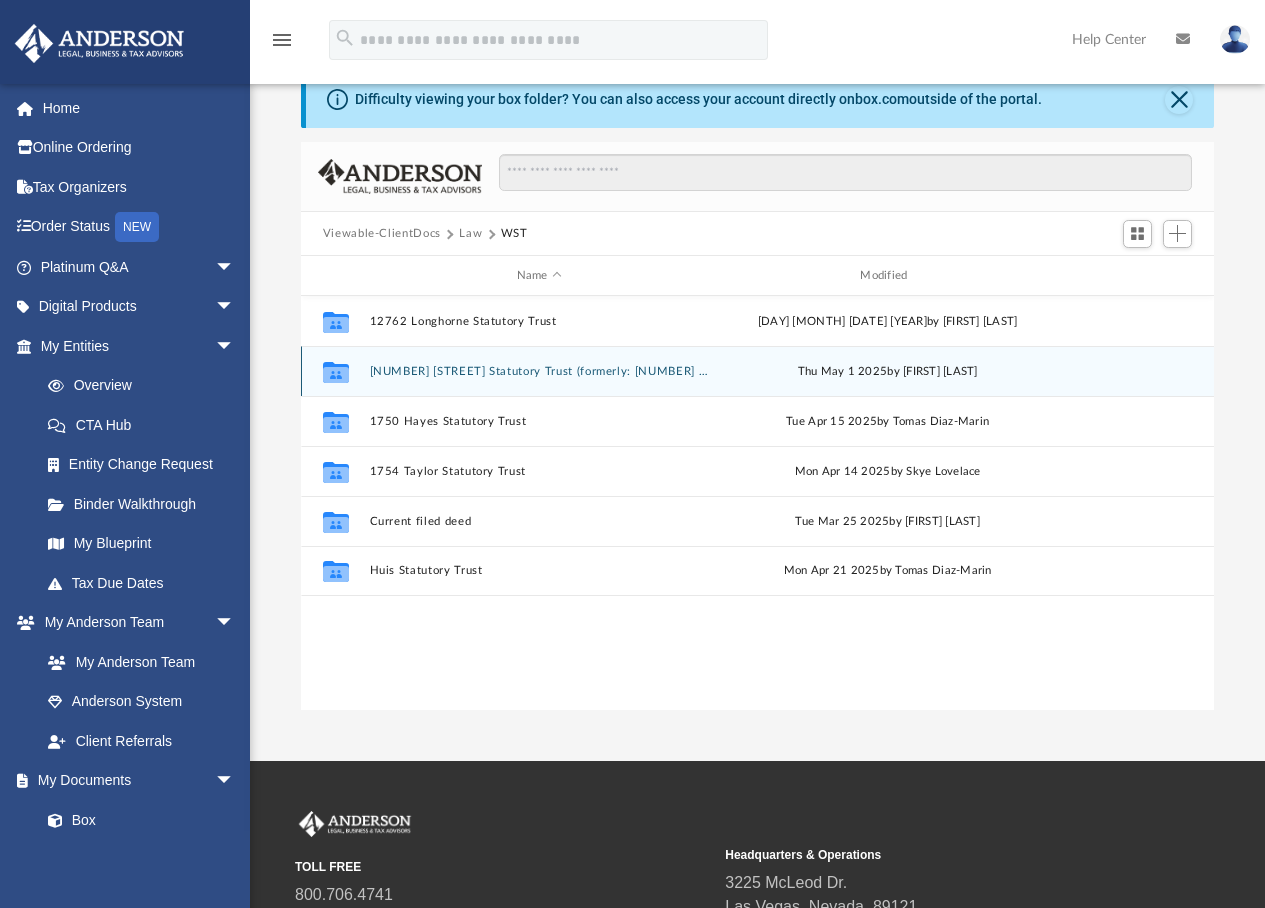 click on "[NUMBER] [STREET] Statutory Trust (formerly: [NUMBER] [STREET] Statutory Trust)" at bounding box center [539, 371] 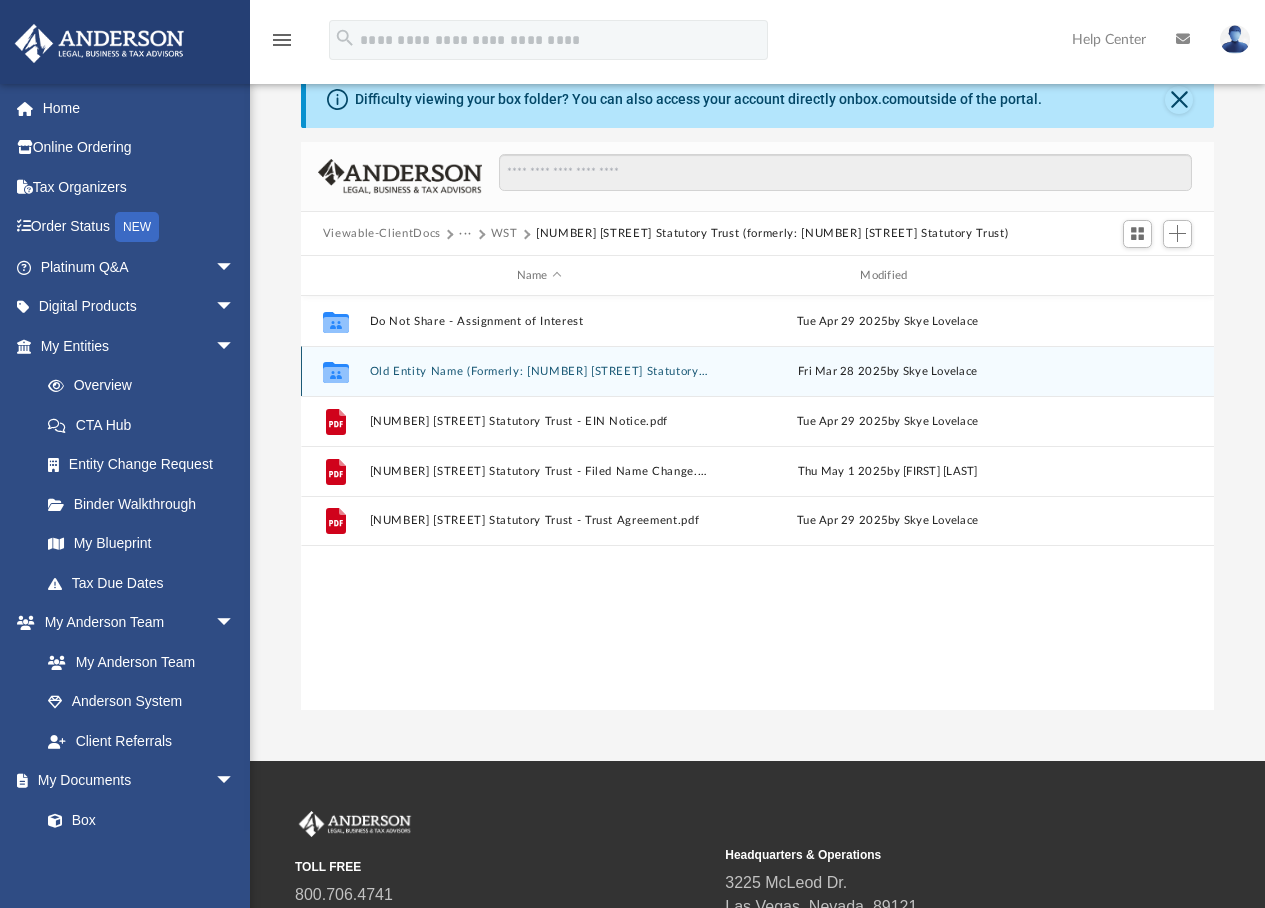 click on "Old Entity Name (Formerly: [NUMBER] [STREET] Statutory Trust)" at bounding box center [539, 371] 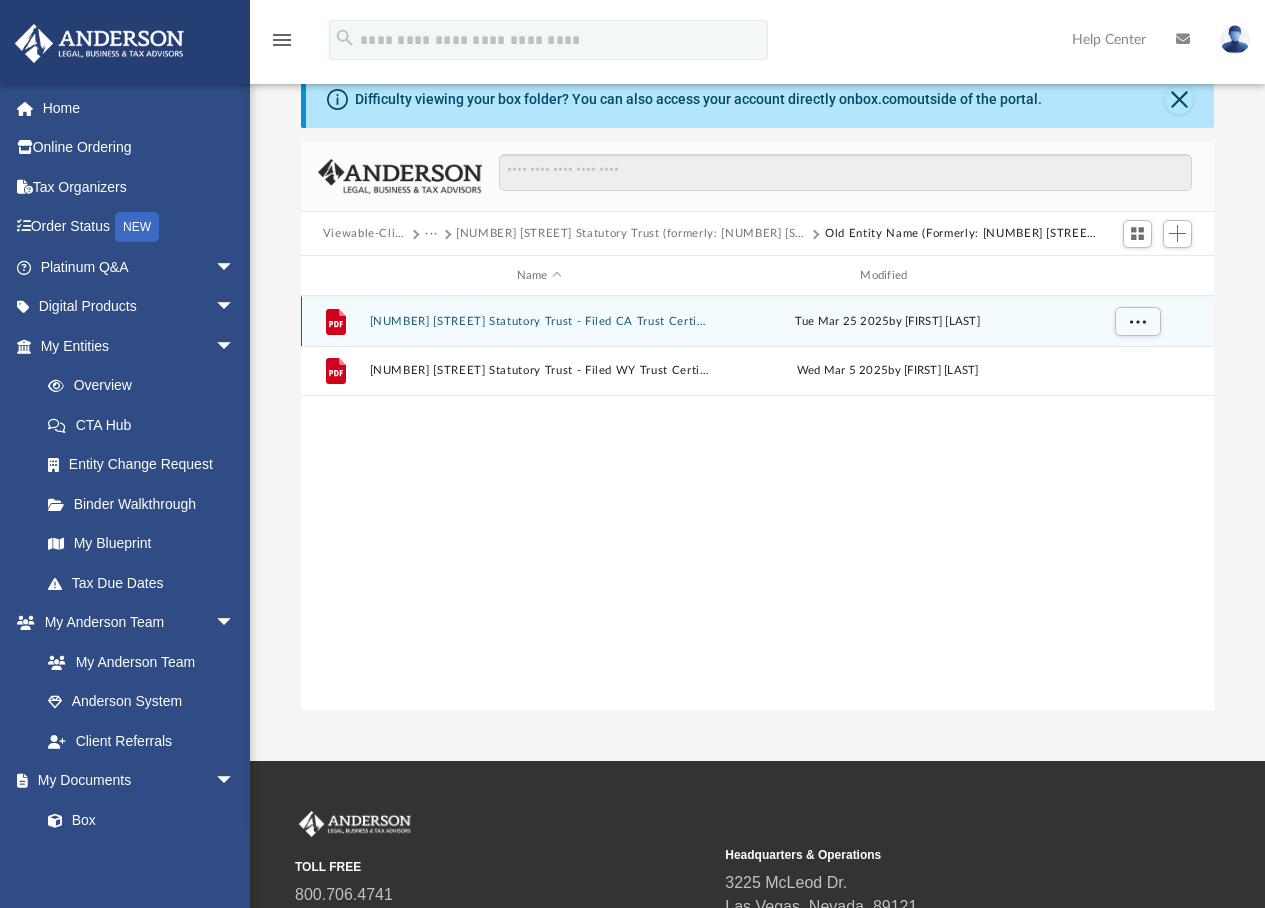 click on "[NUMBER] [STREET] Statutory Trust - Filed CA Trust Certificate.pdf" at bounding box center [539, 321] 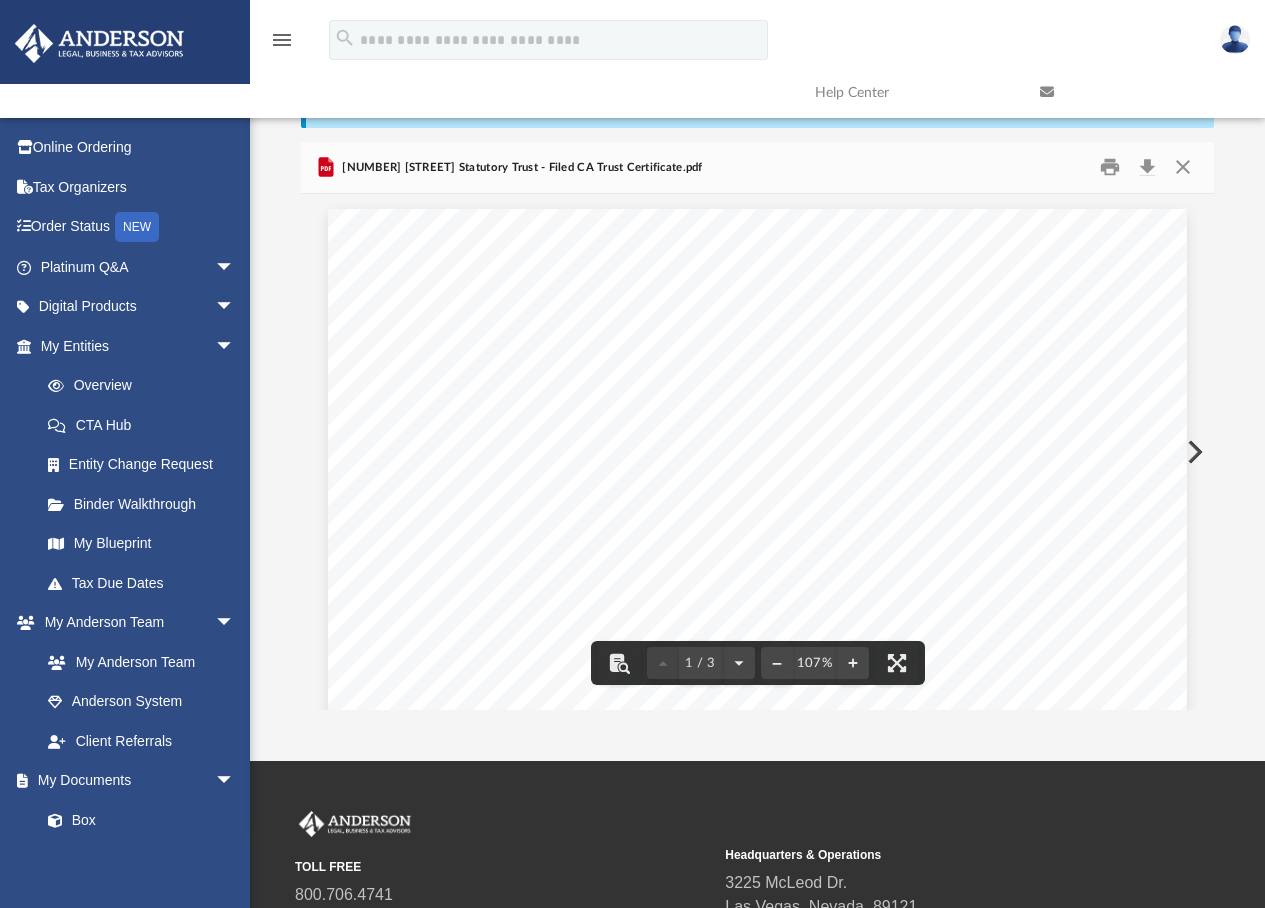 click at bounding box center (1183, 167) 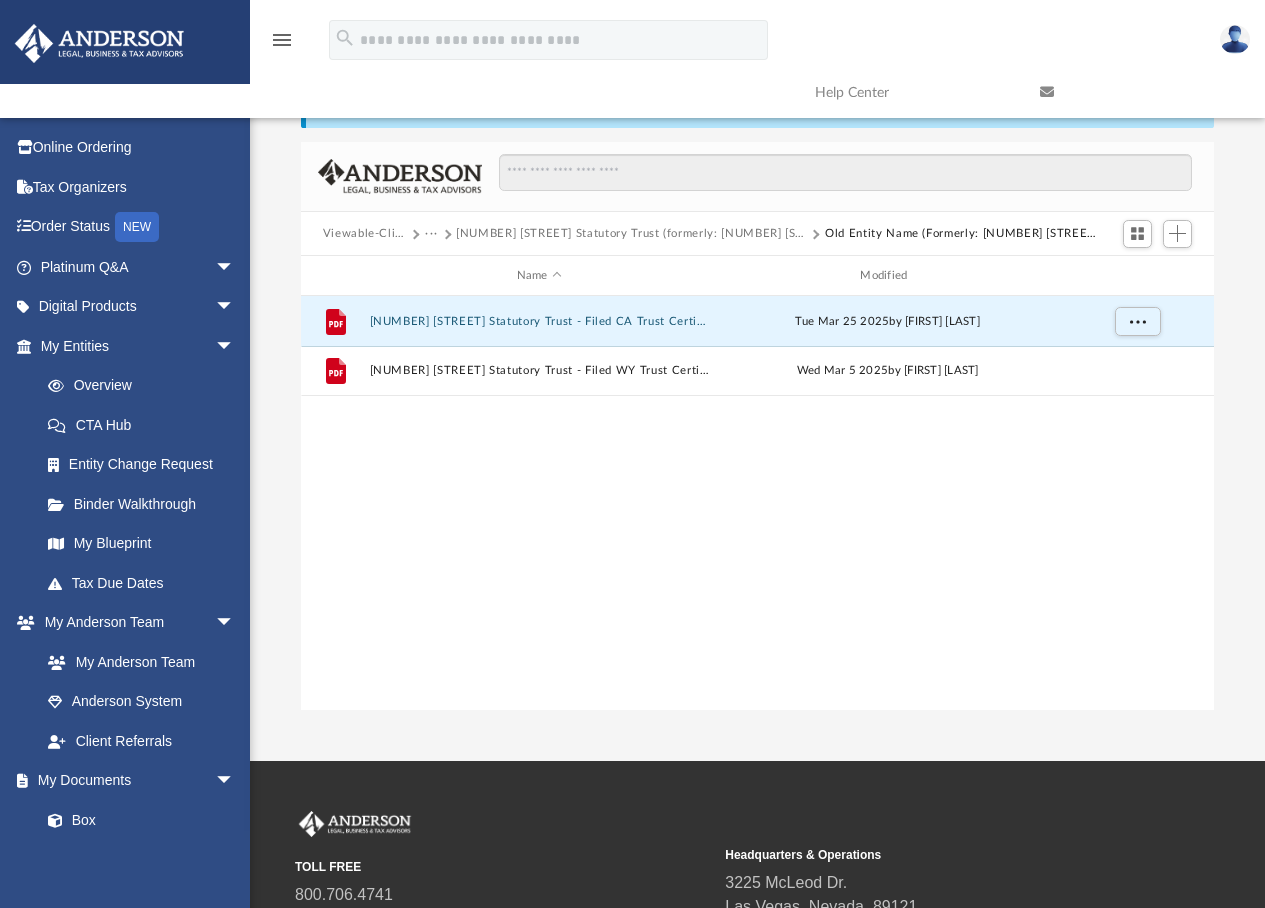 click on "[NUMBER] [STREET] Statutory Trust (formerly: [NUMBER] [STREET] Statutory Trust)" at bounding box center (631, 234) 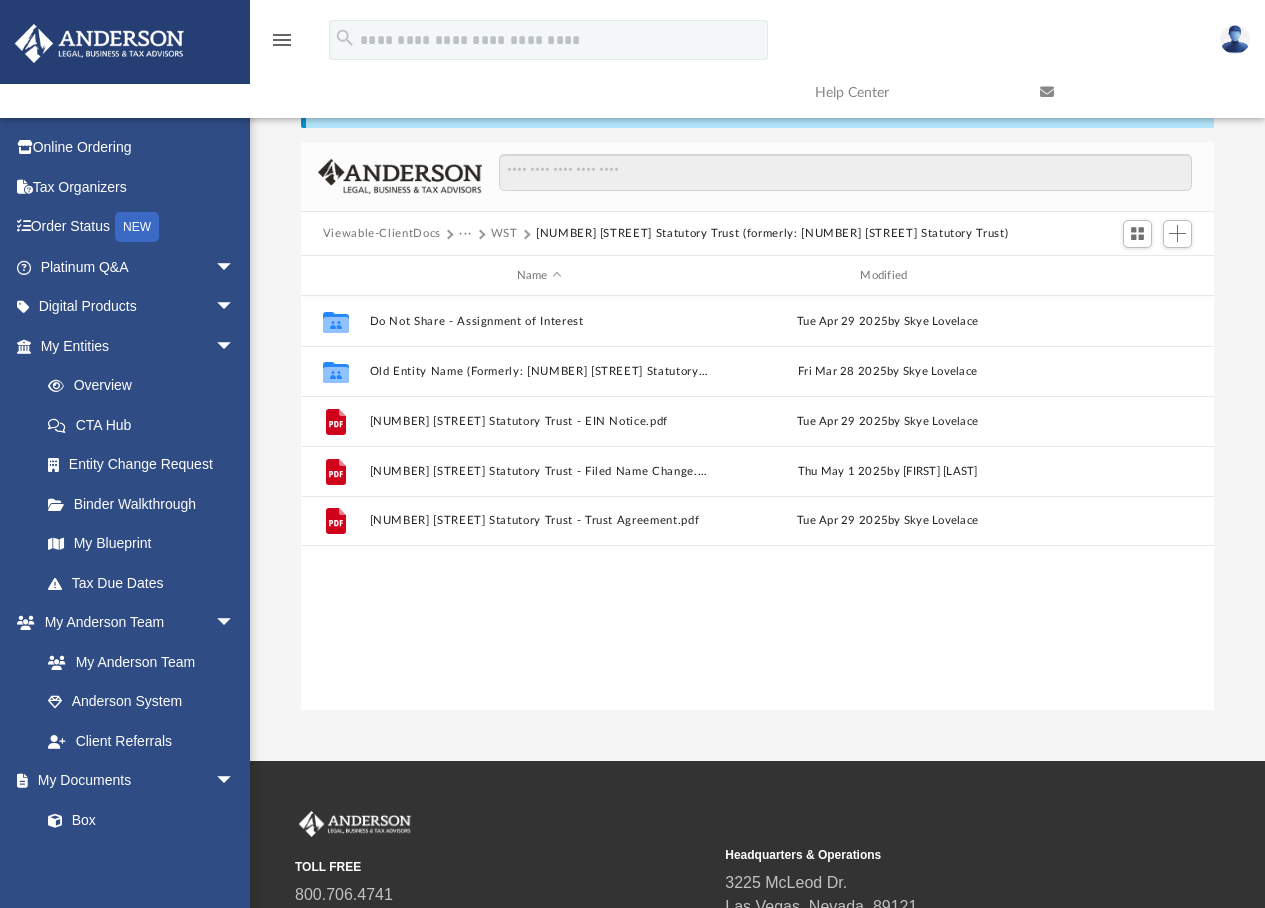 click on "WST" at bounding box center [504, 234] 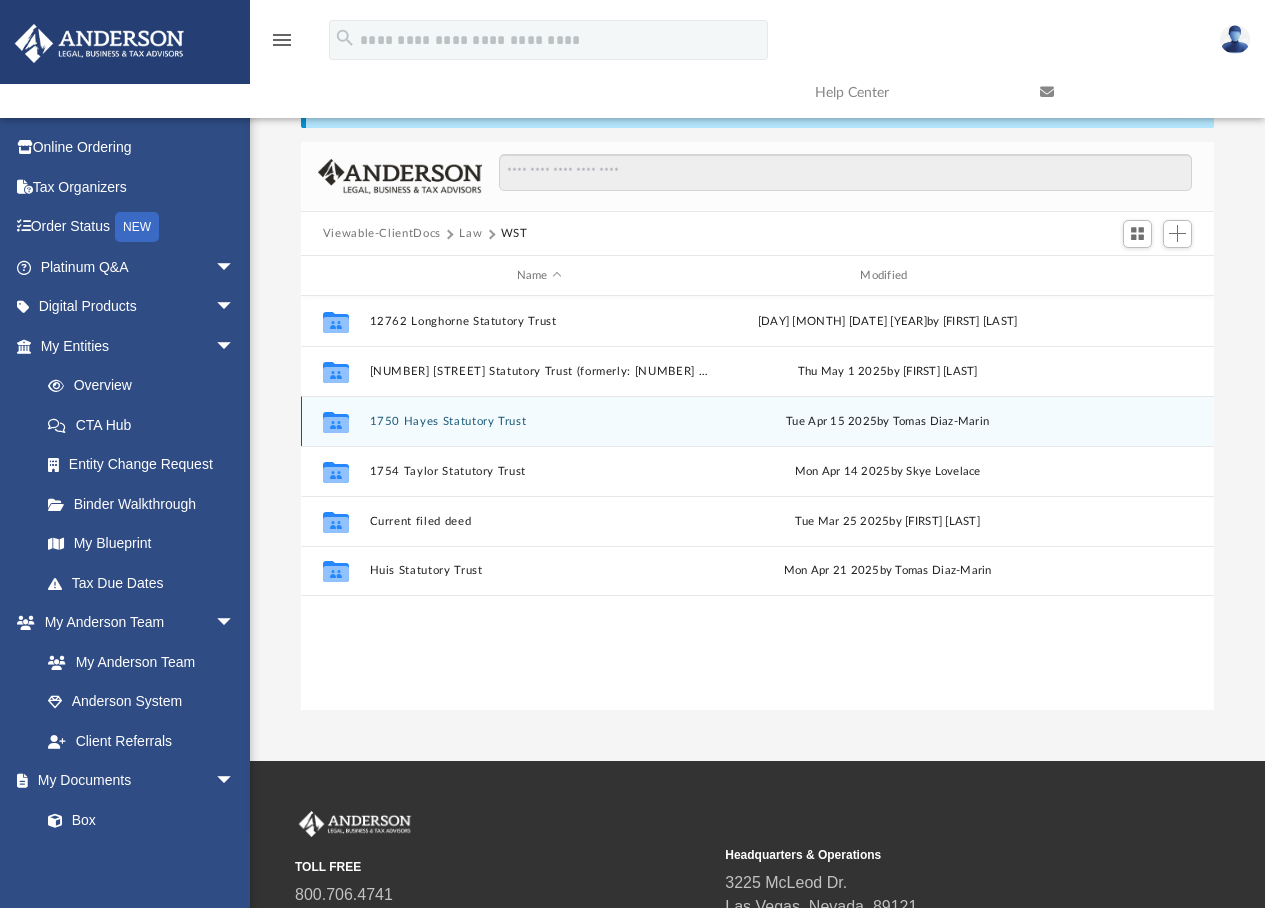 click on "1750 Hayes Statutory Trust" at bounding box center [539, 421] 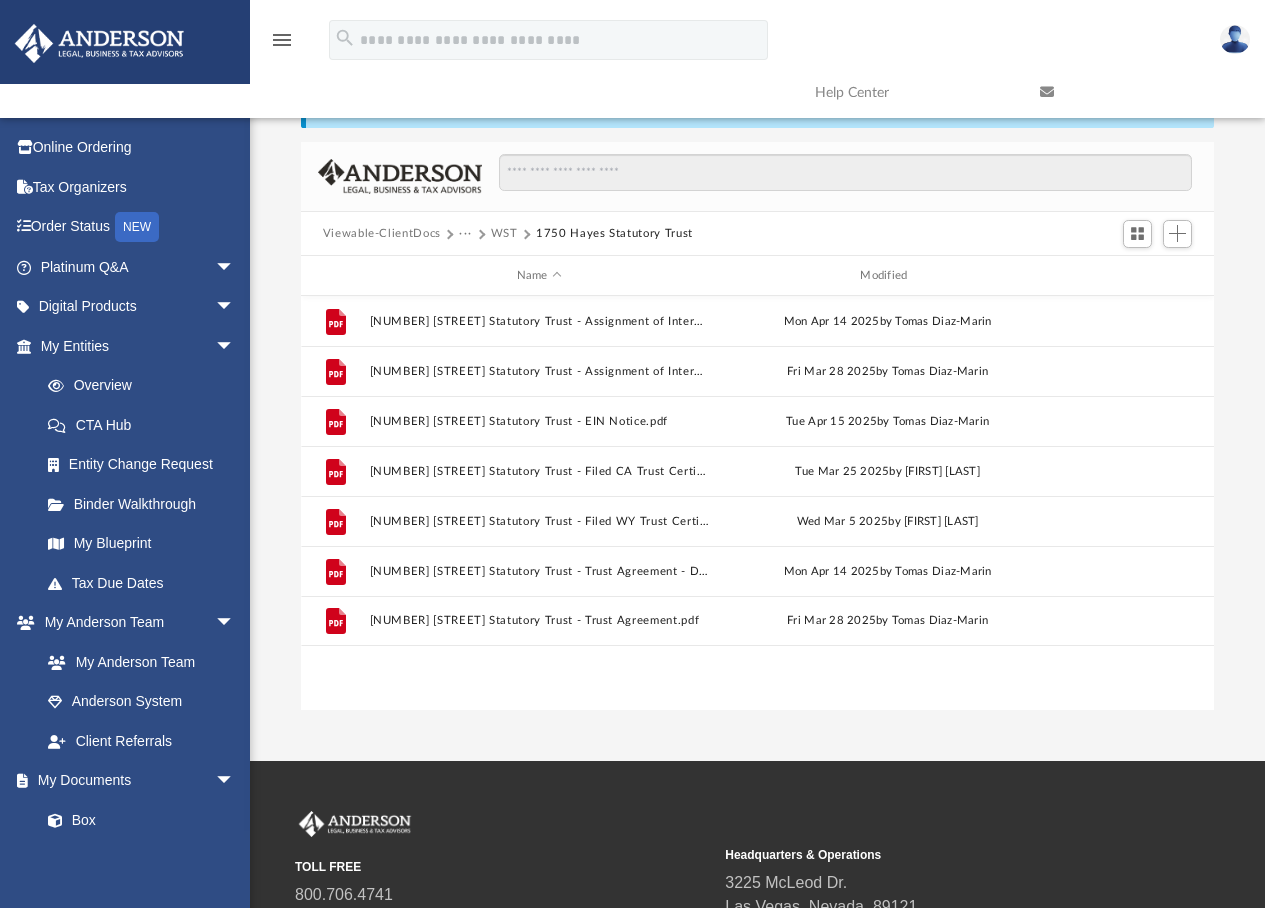 click on "WST" at bounding box center (504, 234) 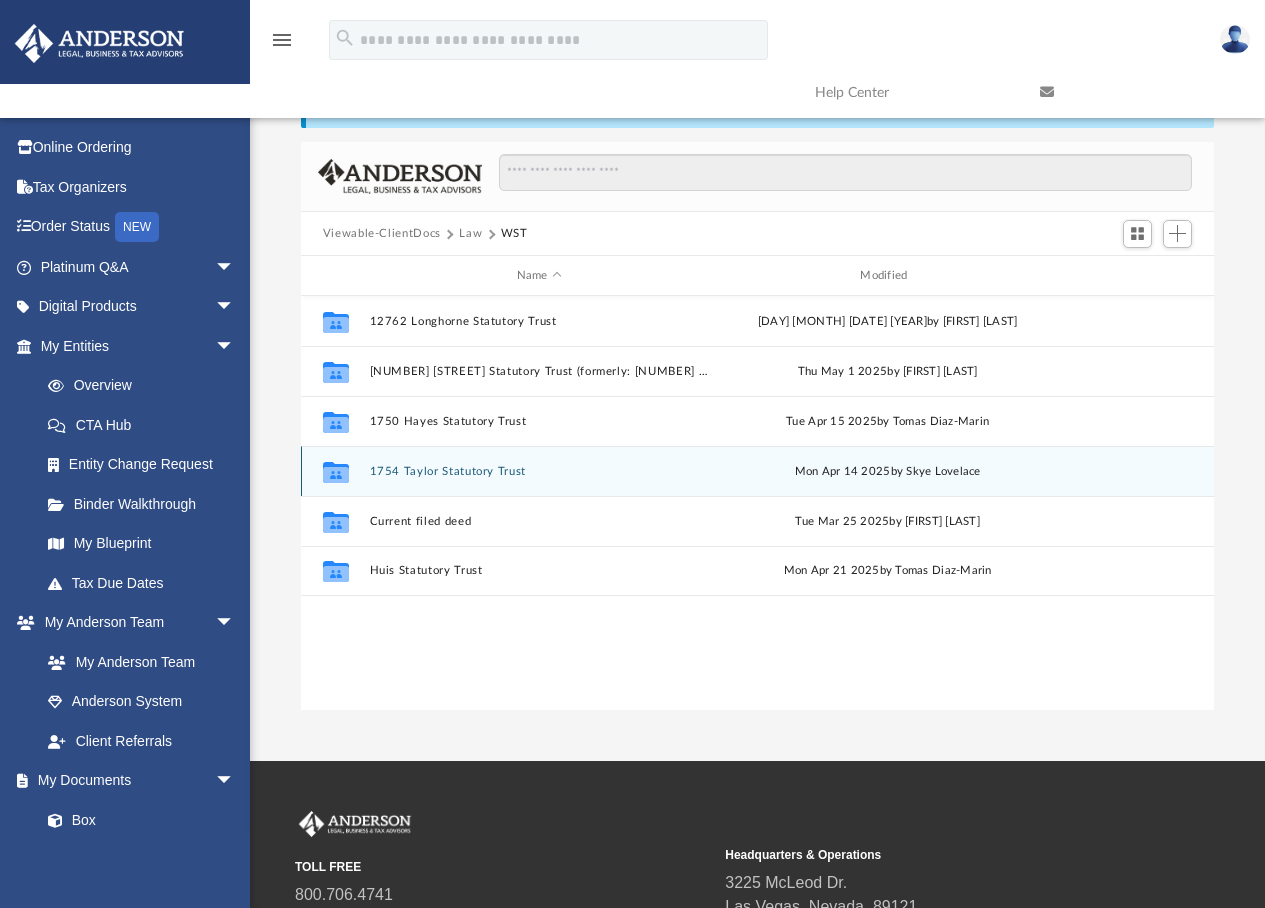 click on "1754 Taylor Statutory Trust" at bounding box center [539, 471] 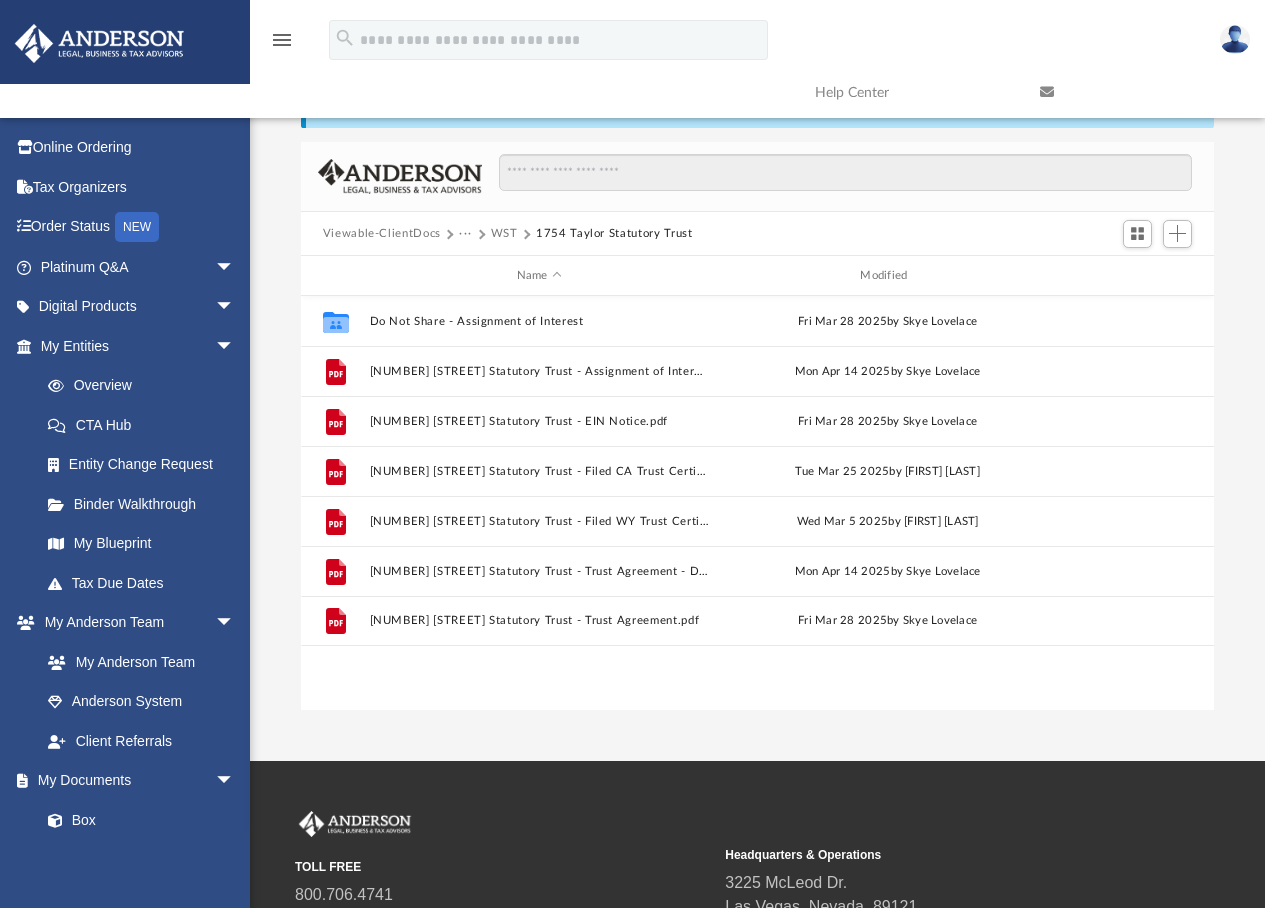 click on "WST" at bounding box center [504, 234] 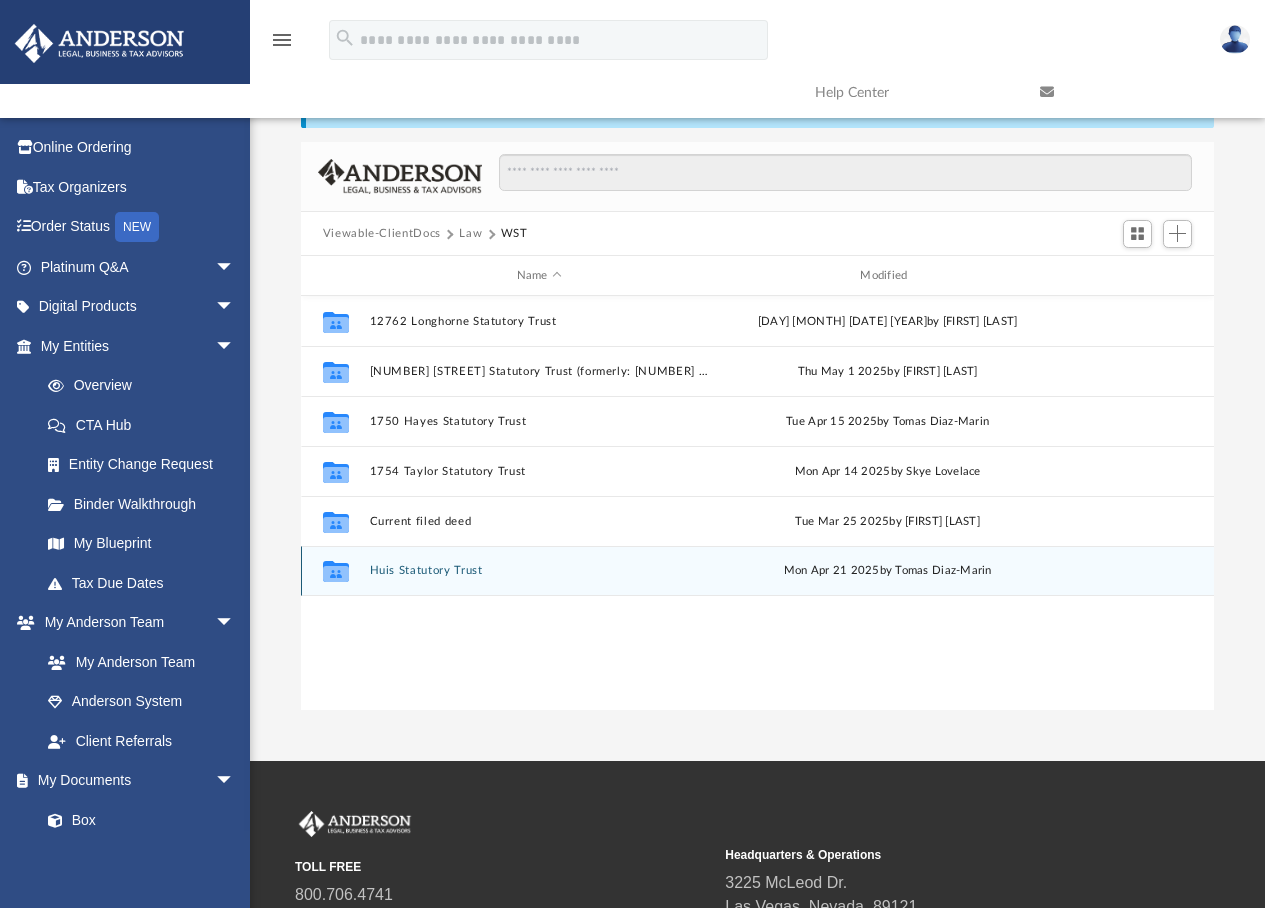 click on "Huis Statutory Trust" at bounding box center [539, 571] 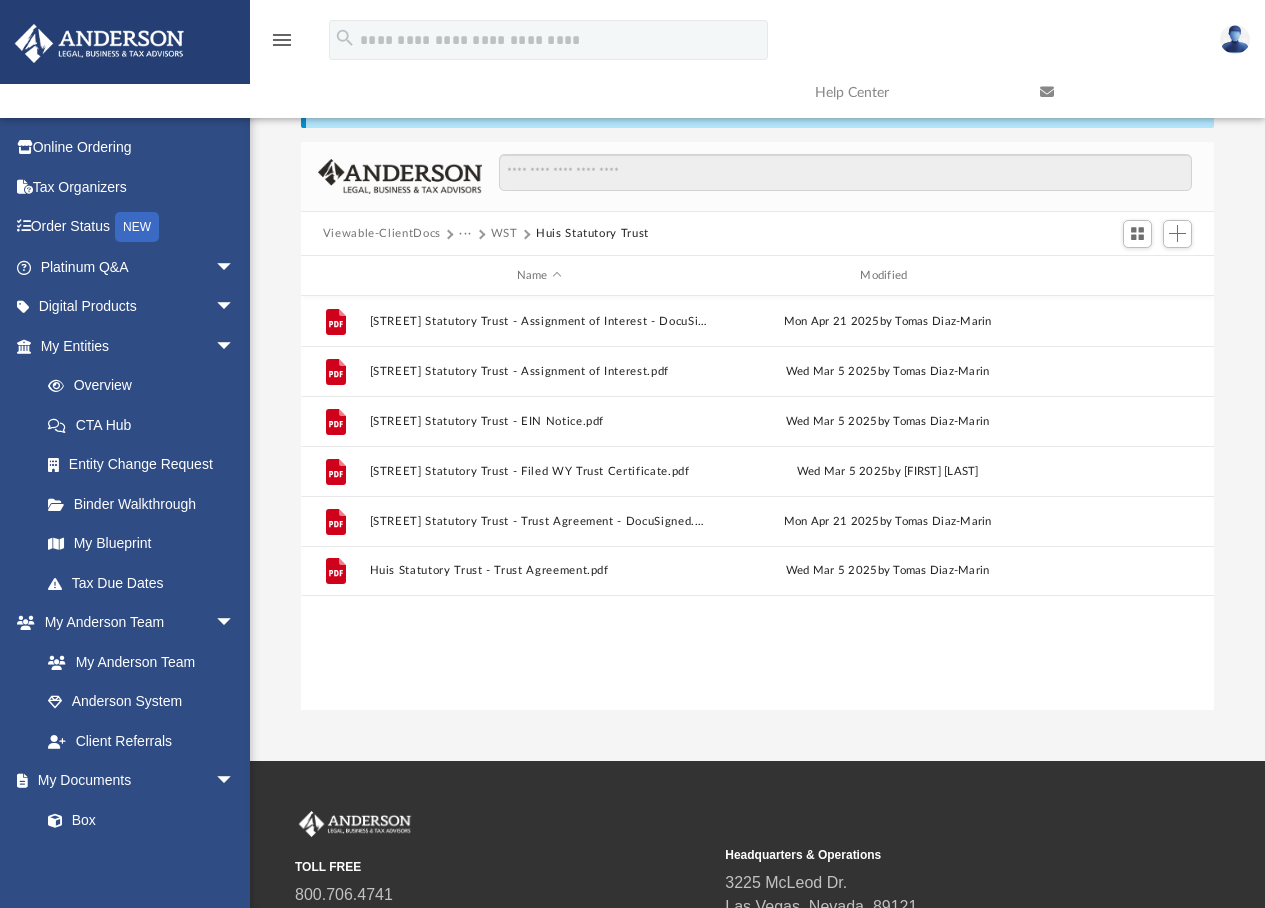 click on "WST" at bounding box center (504, 234) 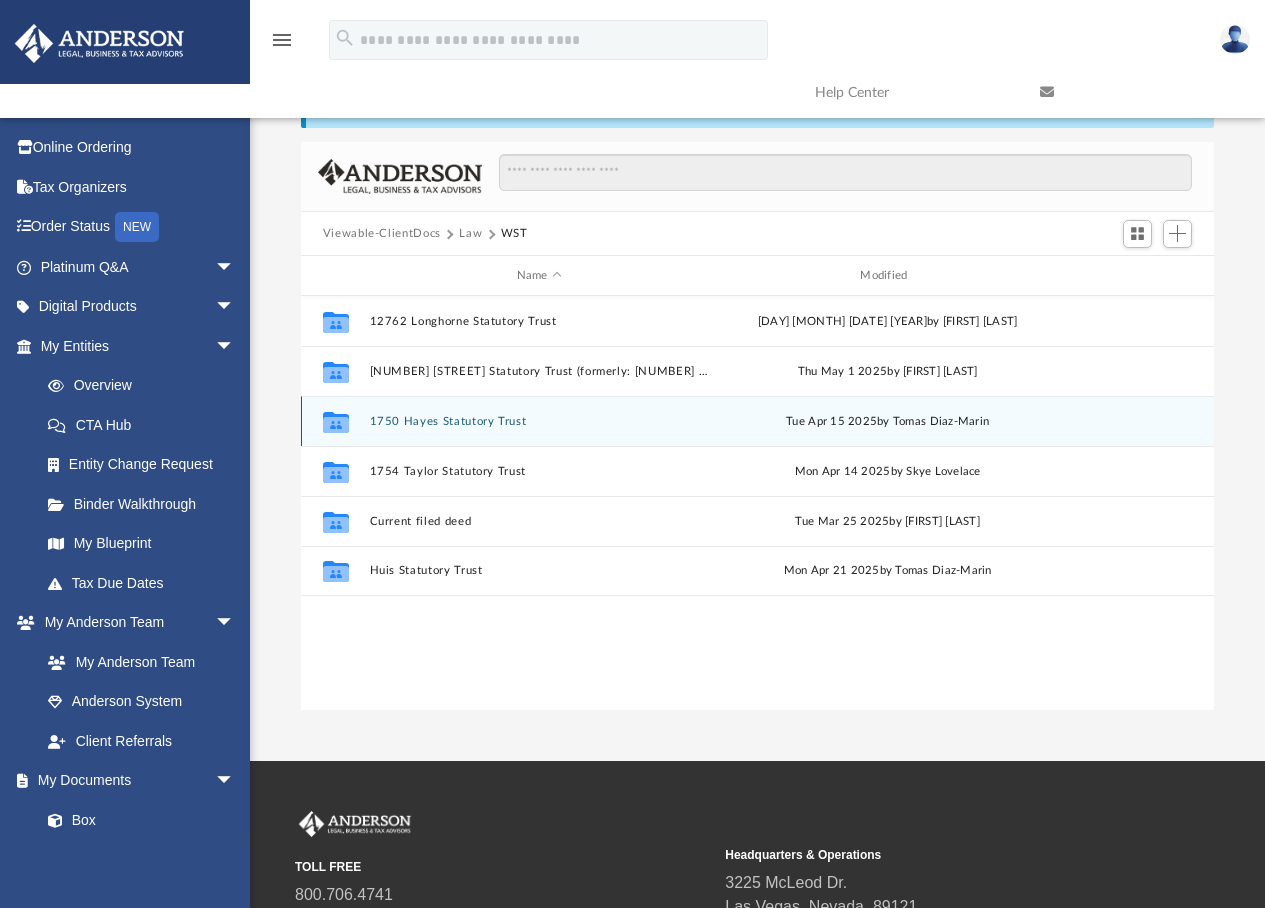 click on "1750 Hayes Statutory Trust" at bounding box center (539, 421) 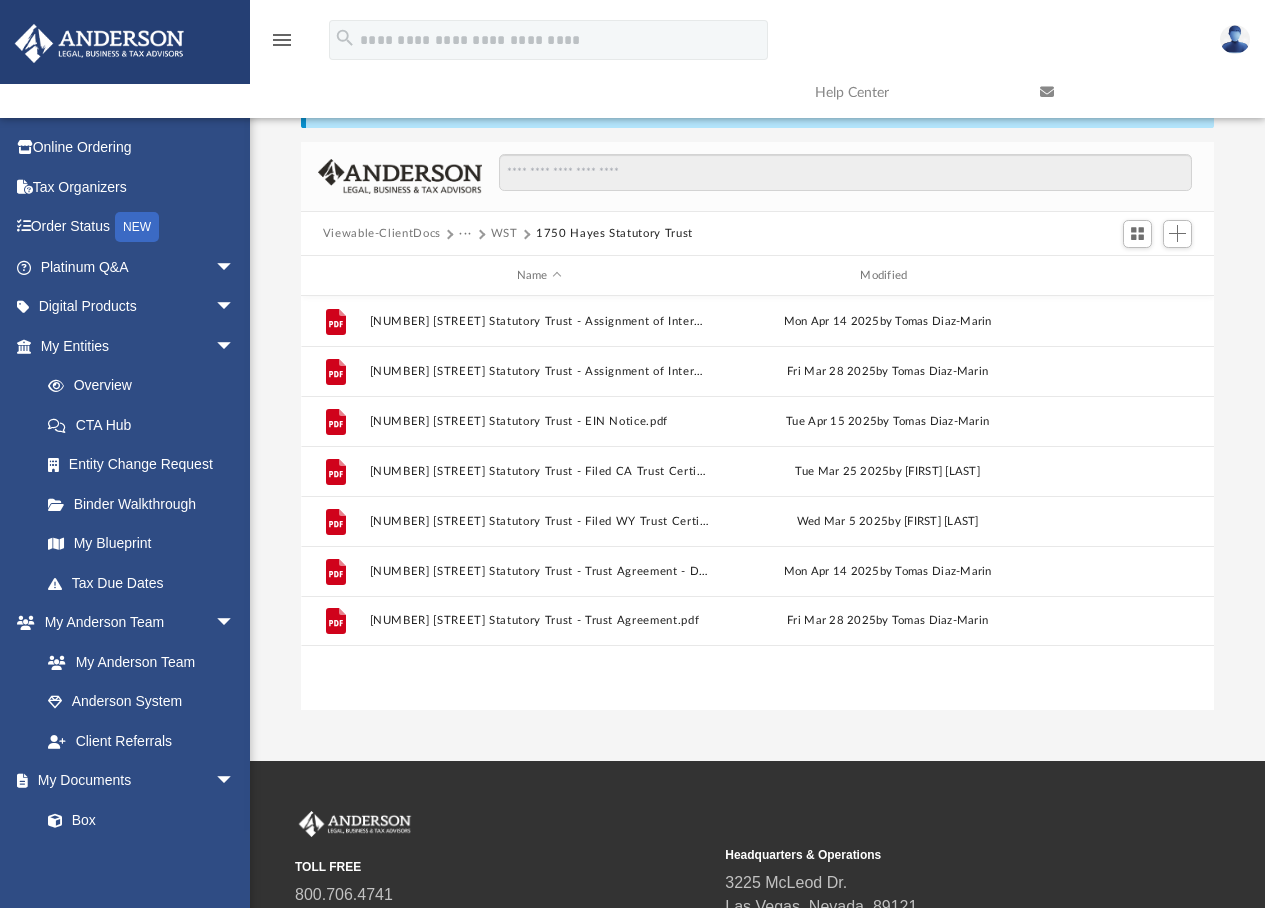 click on "WST" at bounding box center [504, 234] 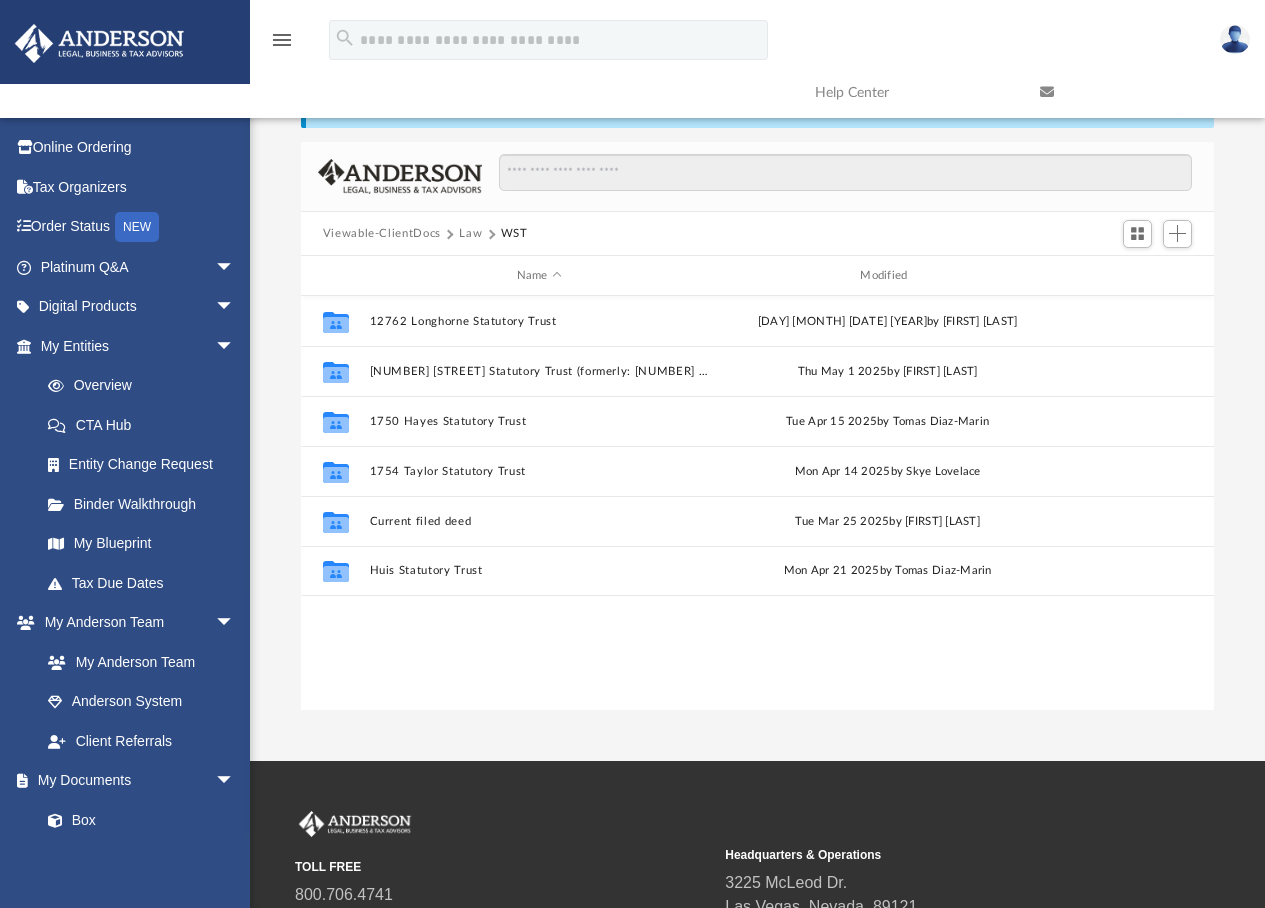 click on "Law" at bounding box center [470, 234] 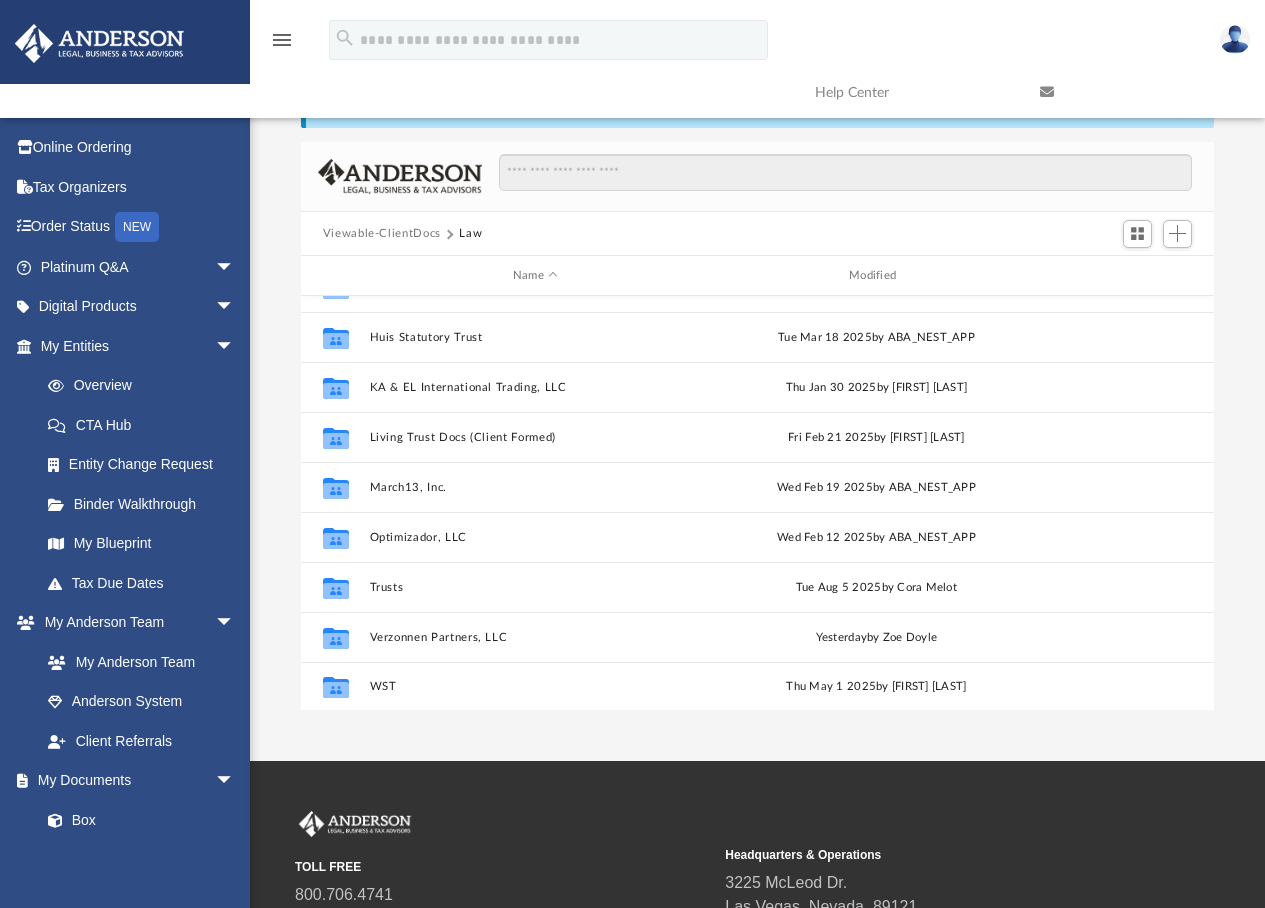 scroll, scrollTop: 186, scrollLeft: 0, axis: vertical 